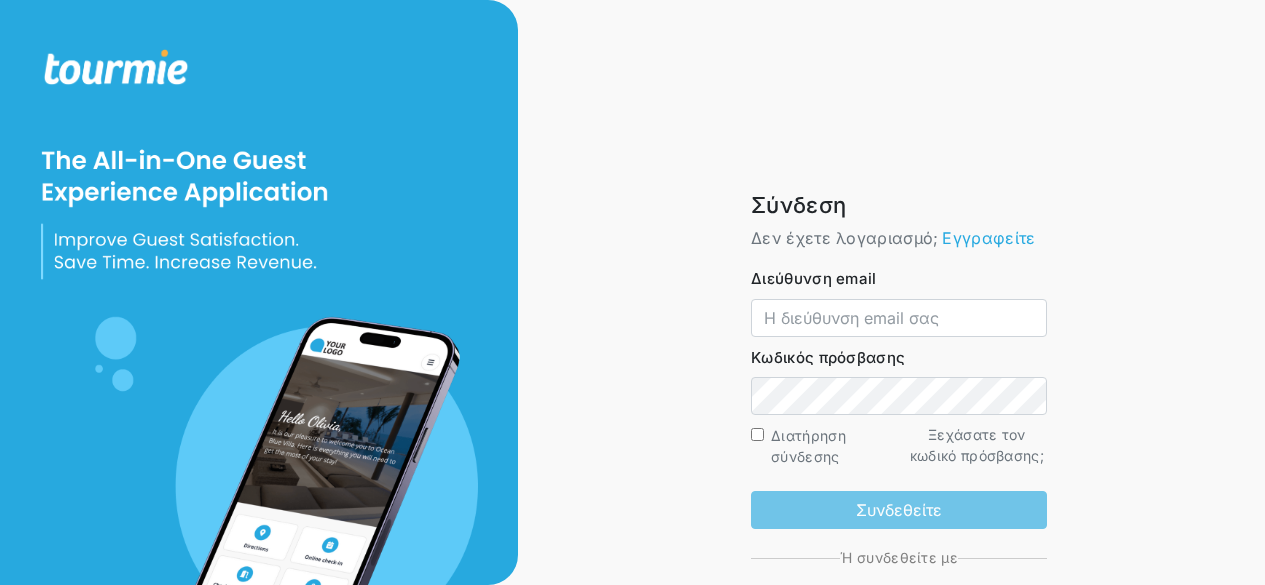 scroll, scrollTop: 0, scrollLeft: 0, axis: both 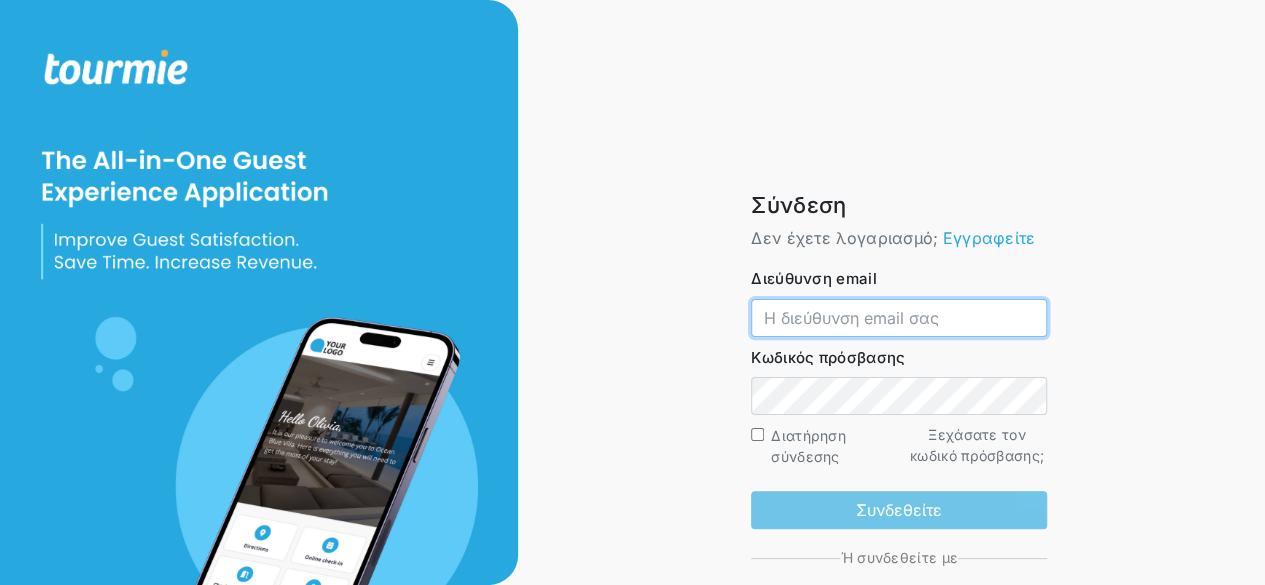 click on "Διεύθυνση email" at bounding box center [899, 318] 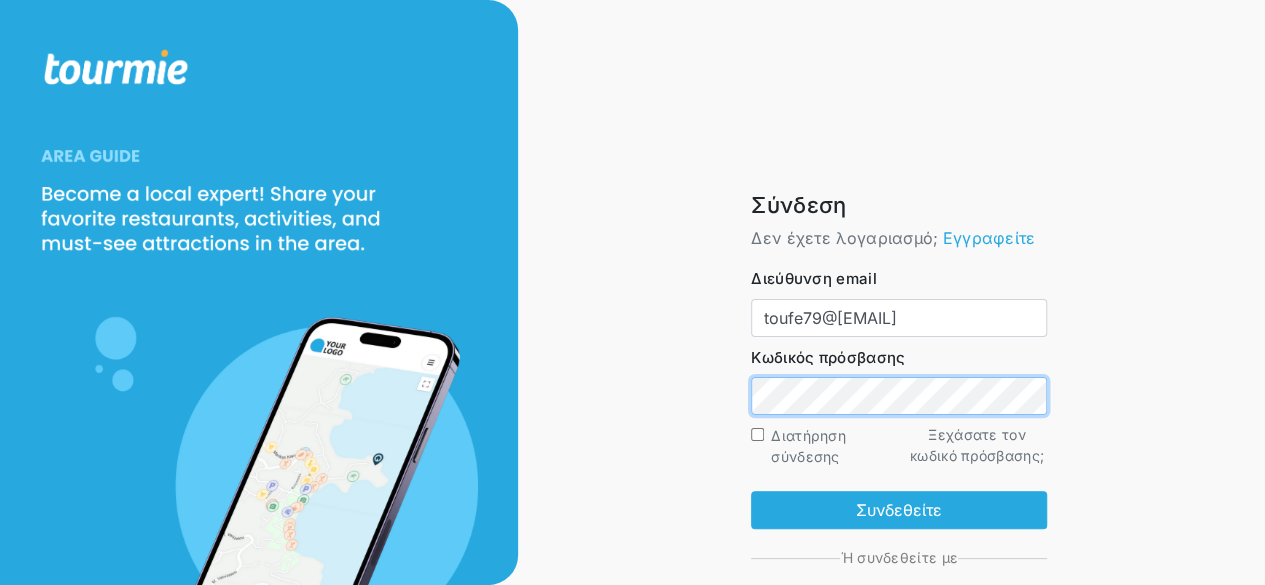 click on "Συνδεθείτε" at bounding box center [899, 510] 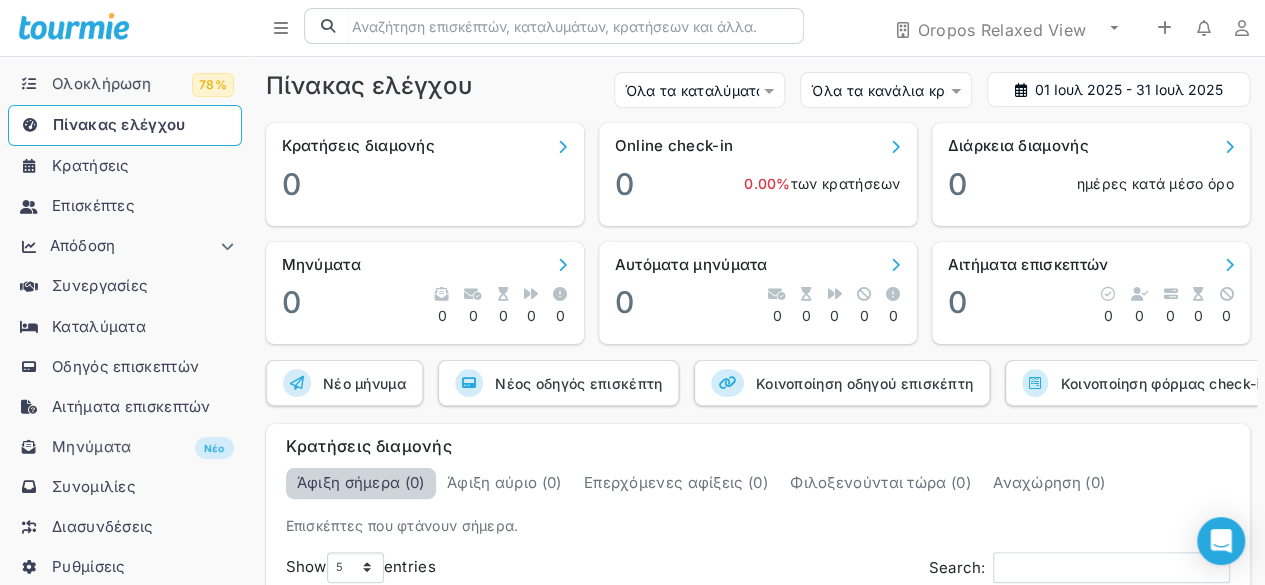 click on "Ολοκλήρωση" at bounding box center (101, 84) 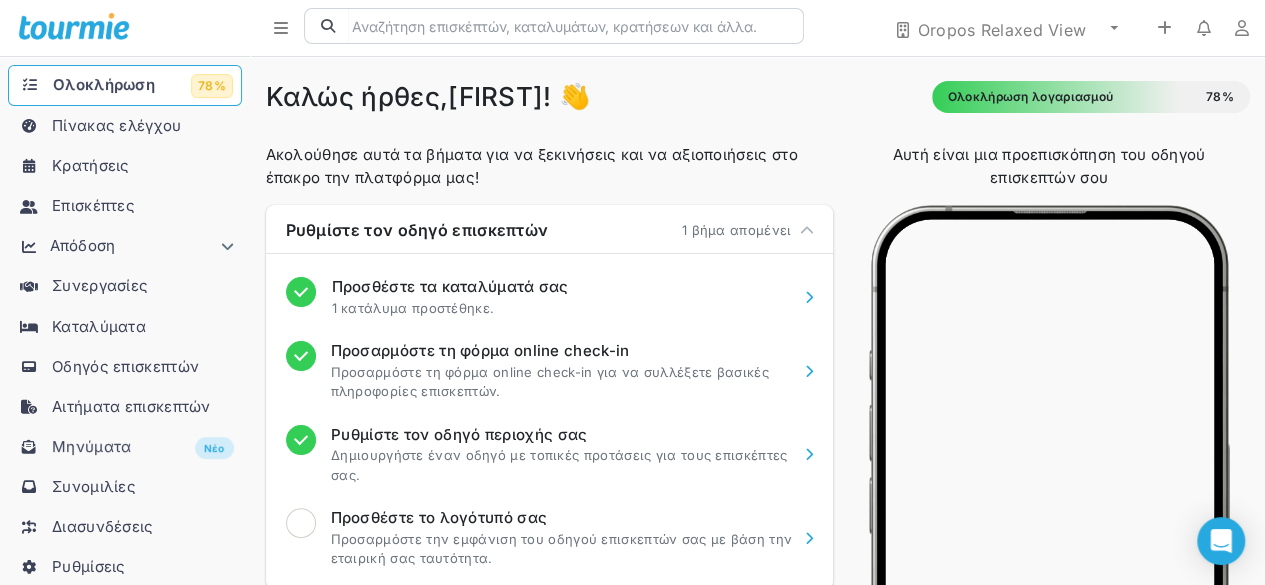 click on "Κρατήσεις" at bounding box center (91, 165) 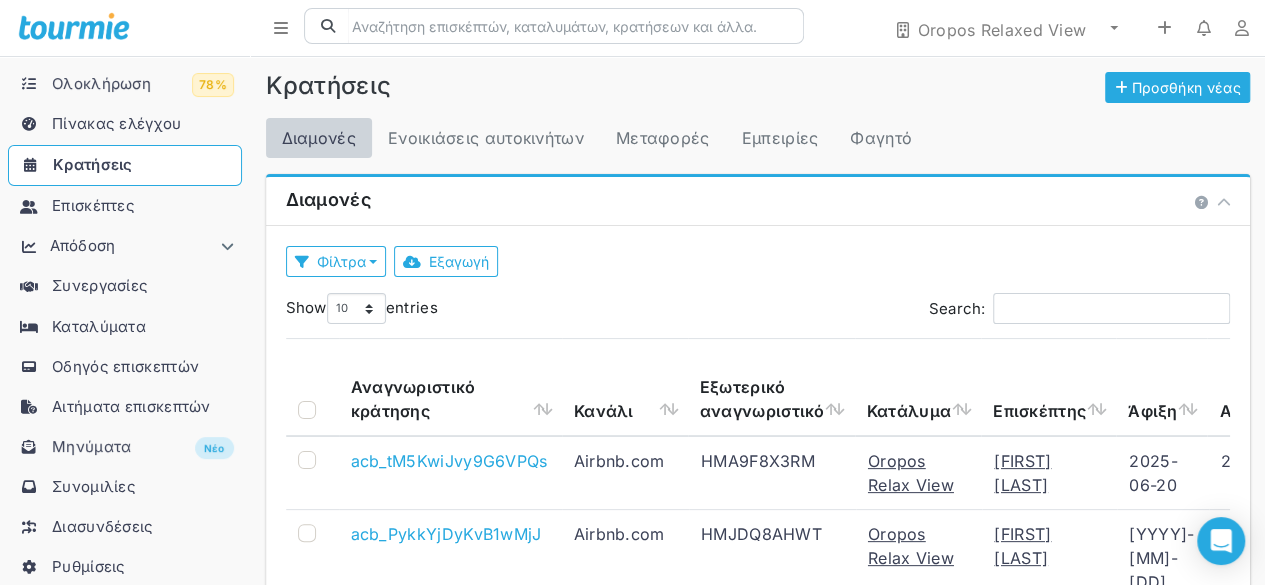 click on "Πίνακας ελέγχου" at bounding box center [117, 123] 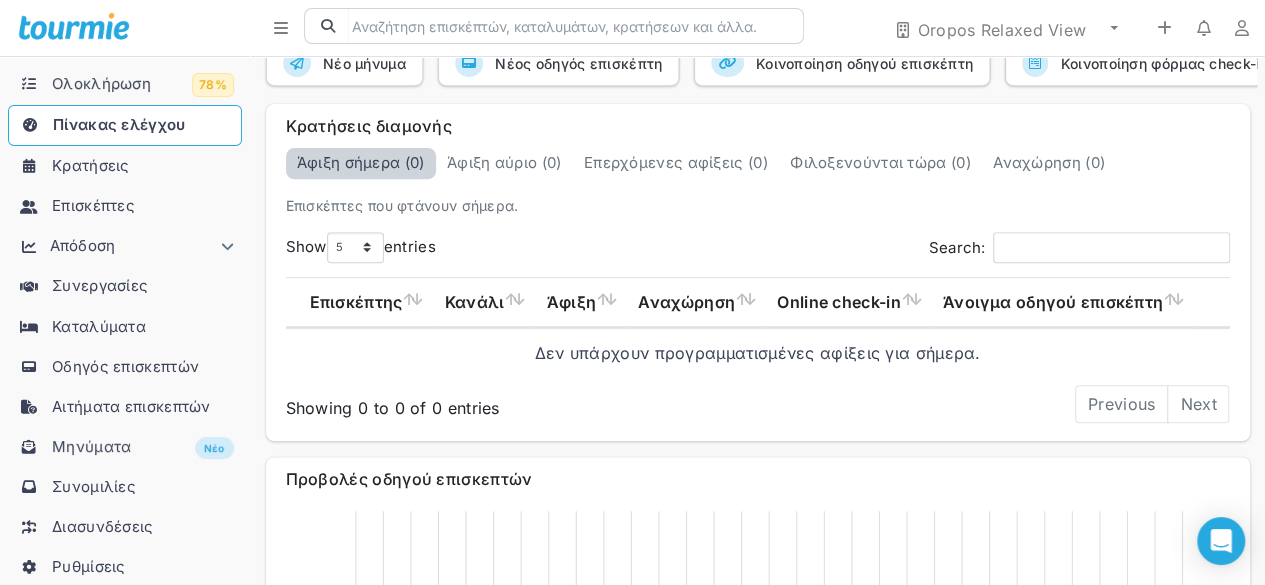 scroll, scrollTop: 413, scrollLeft: 0, axis: vertical 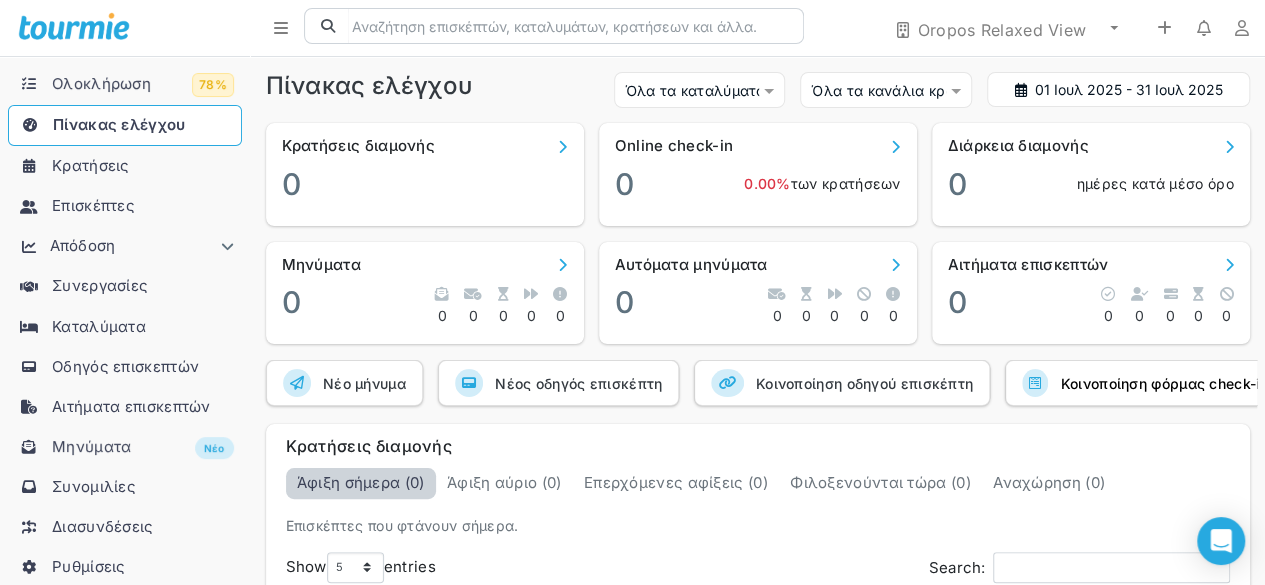 click on "Κοινοποίηση φόρμας check-in" at bounding box center (364, 383) 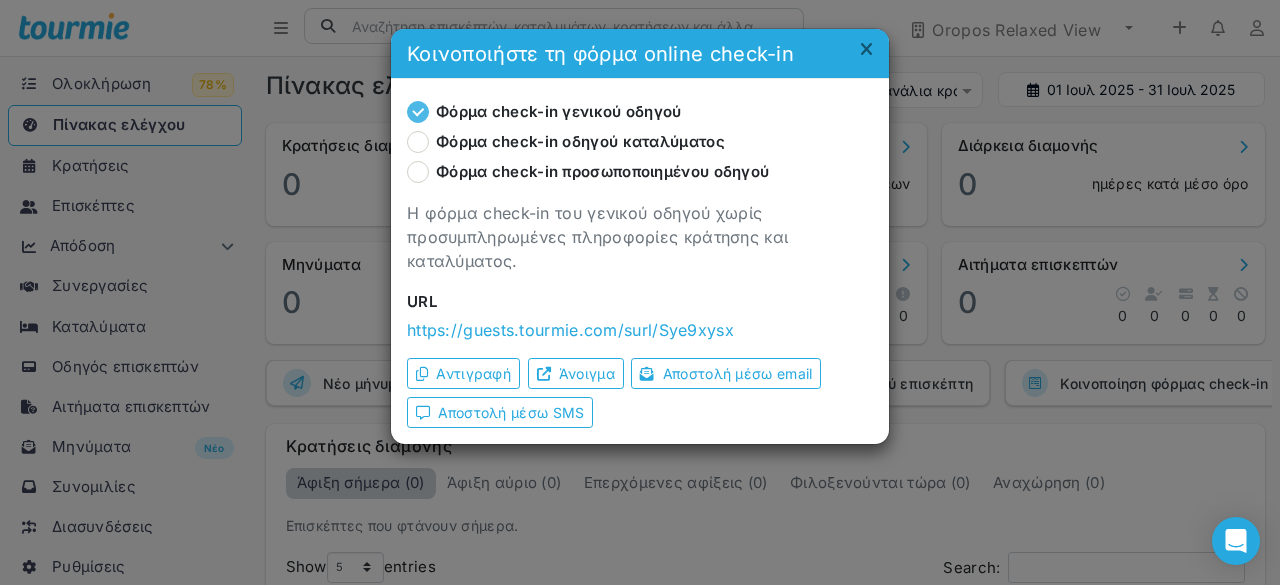 click on "Φόρμα check-in προσωποποιημένου οδηγού" at bounding box center (588, 172) 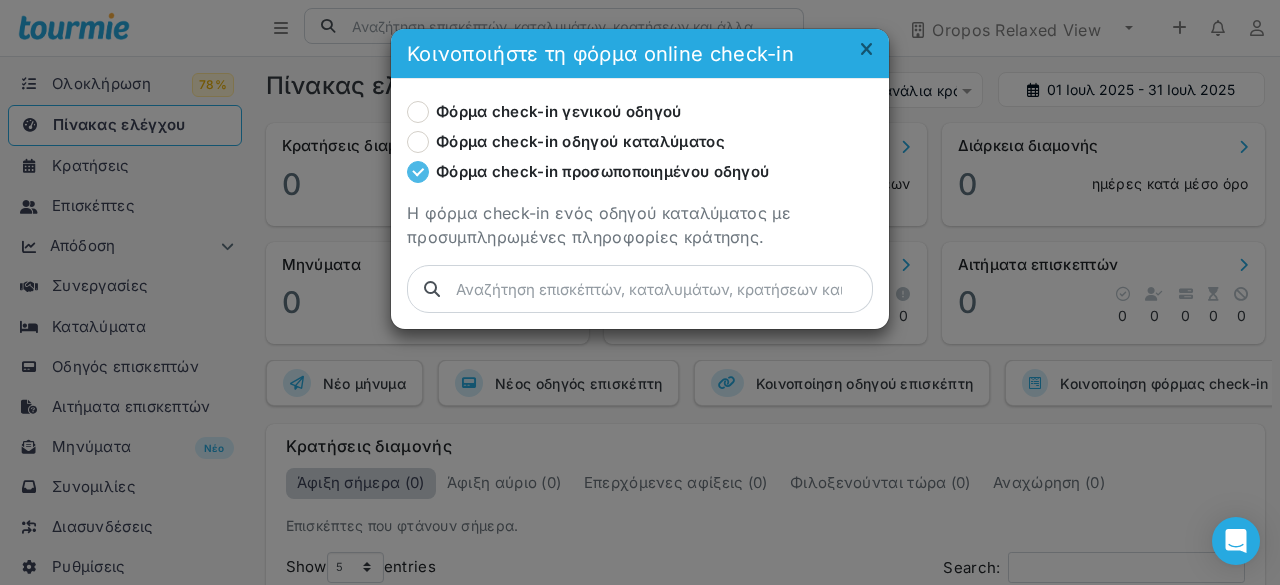 click on "Φόρμα check-in γενικού οδηγού" at bounding box center (544, 112) 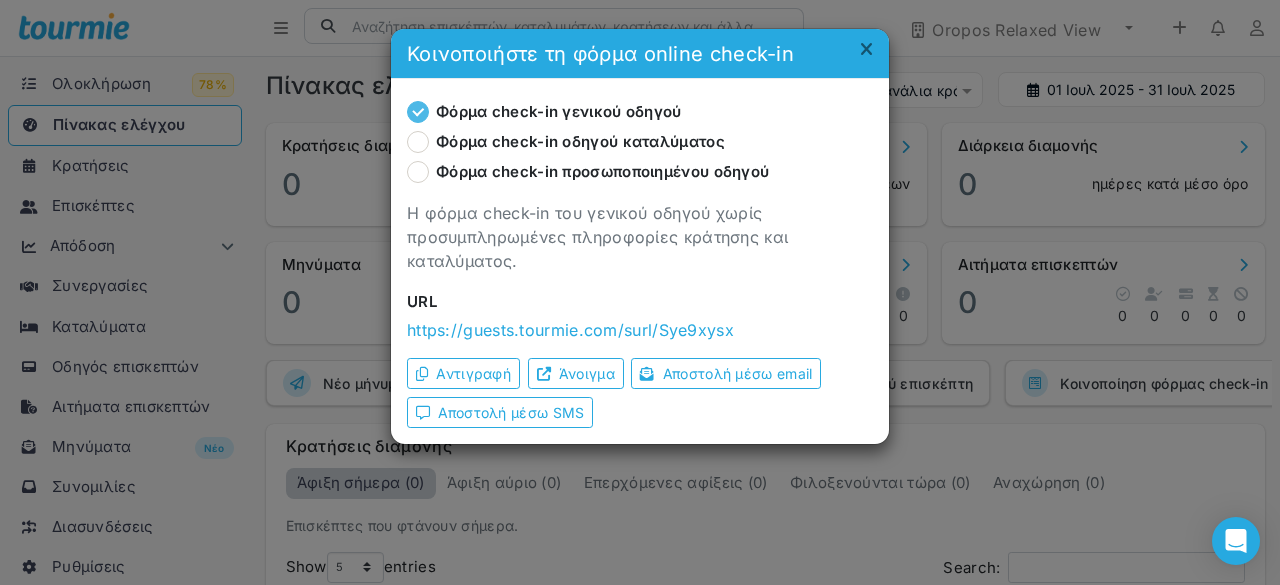 click on "Φόρμα check-in οδηγού καταλύματος" at bounding box center [566, 142] 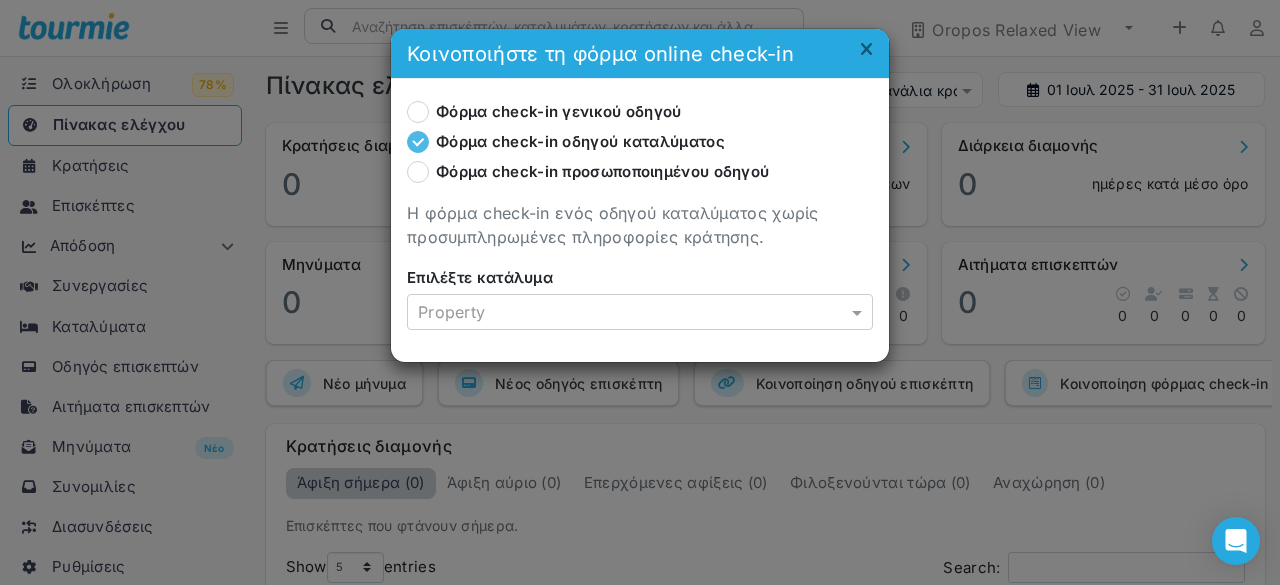click on "Φόρμα check-in προσωποποιημένου οδηγού" at bounding box center [588, 172] 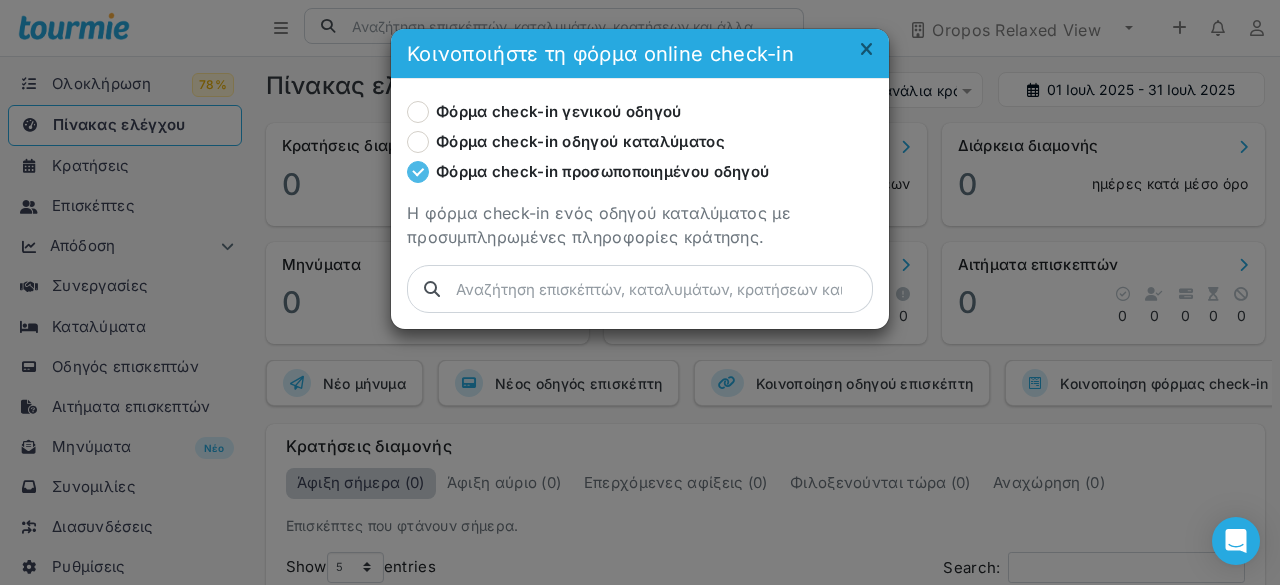 click on "Φόρμα check-in γενικού οδηγού" at bounding box center (544, 112) 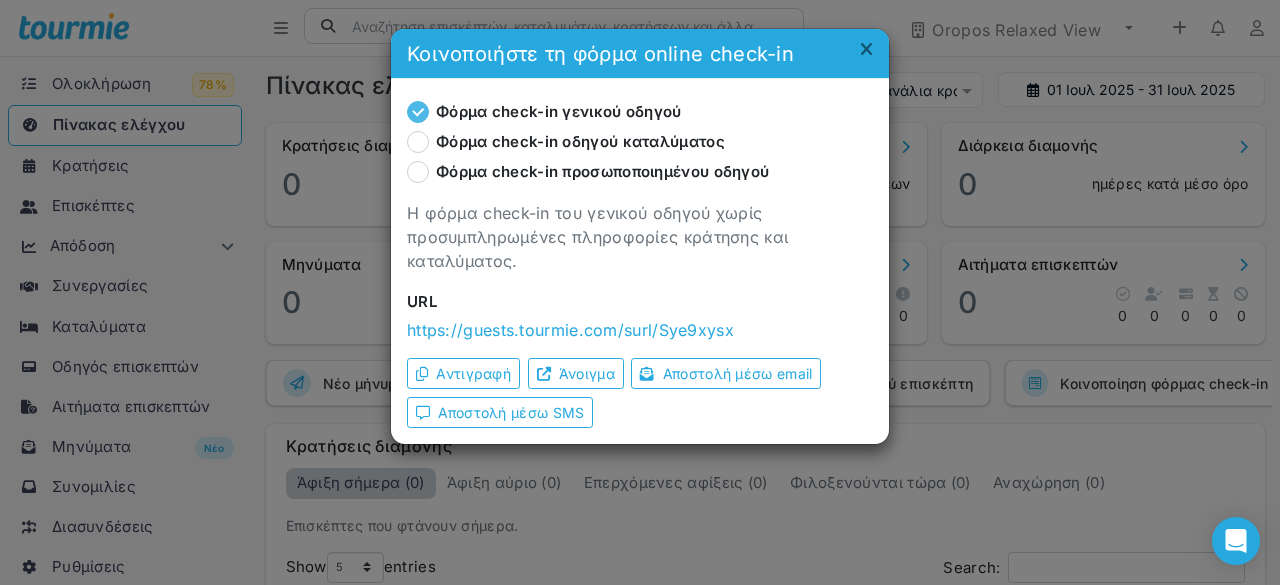click on "Φόρμα check-in οδηγού καταλύματος" at bounding box center [566, 142] 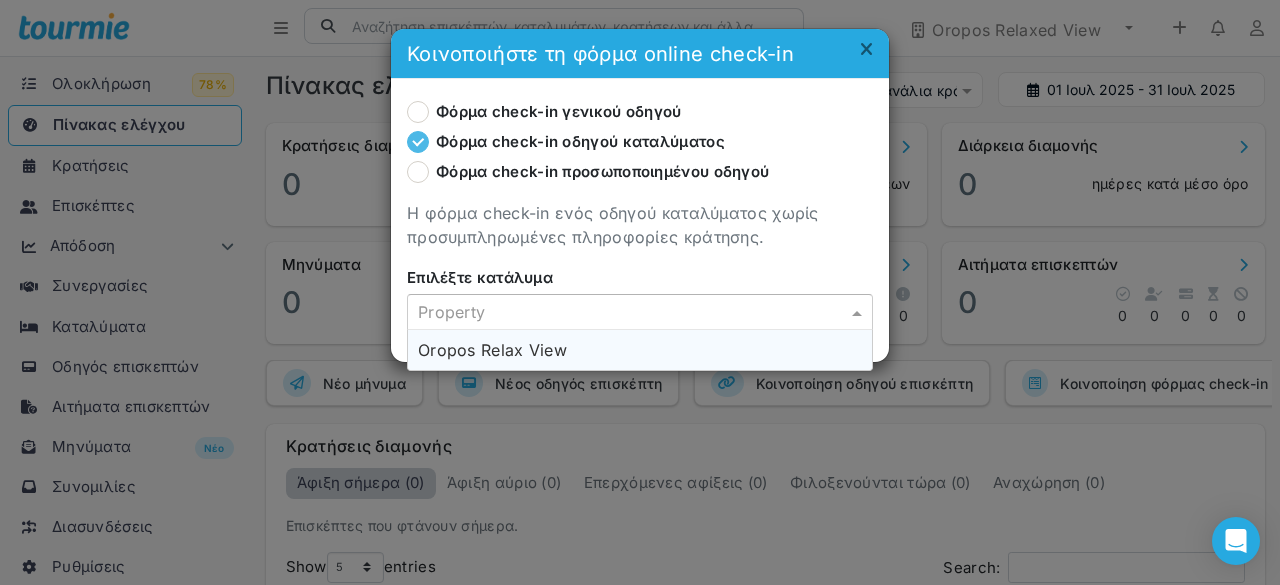click at bounding box center (620, 312) 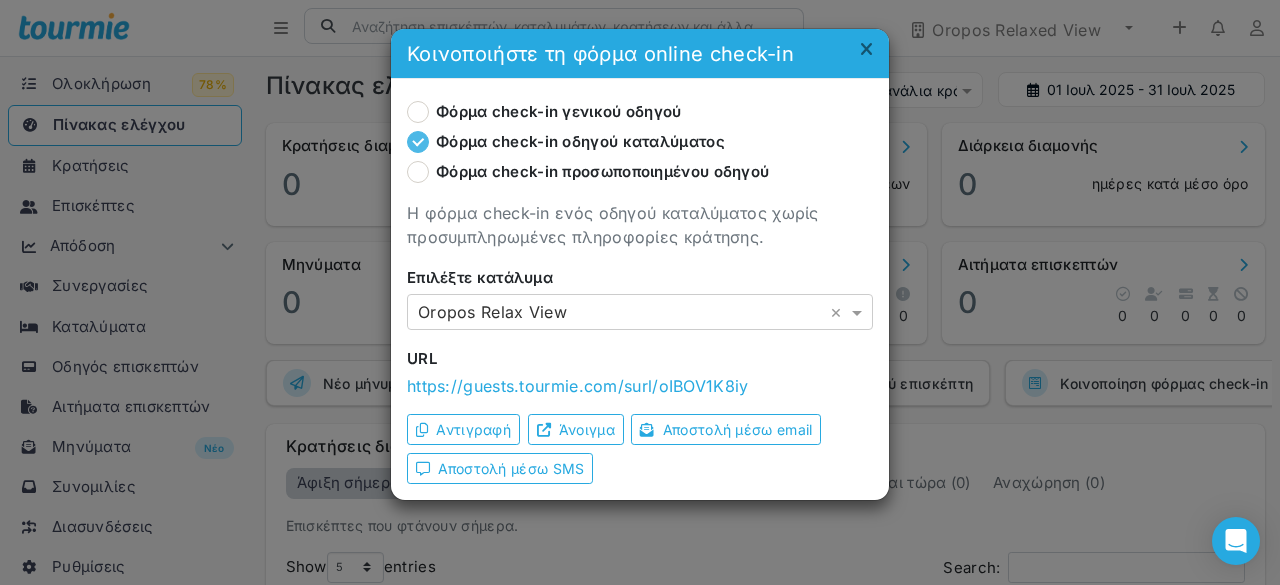 click on "Φόρμα check-in προσωποποιημένου οδηγού" at bounding box center [588, 172] 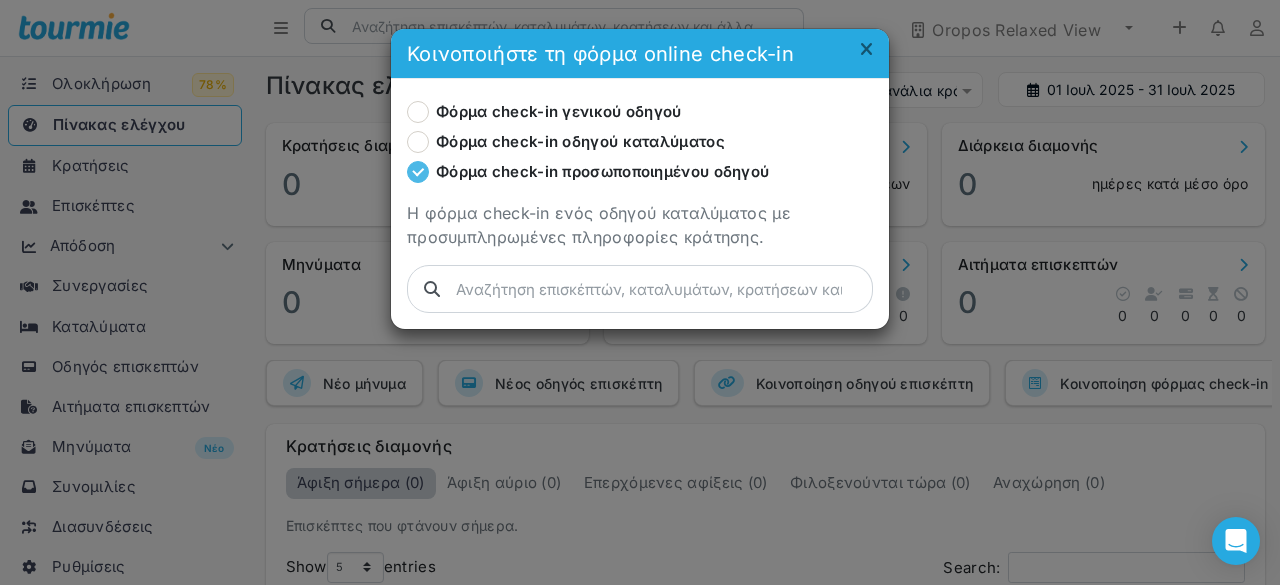 click at bounding box center [662, 289] 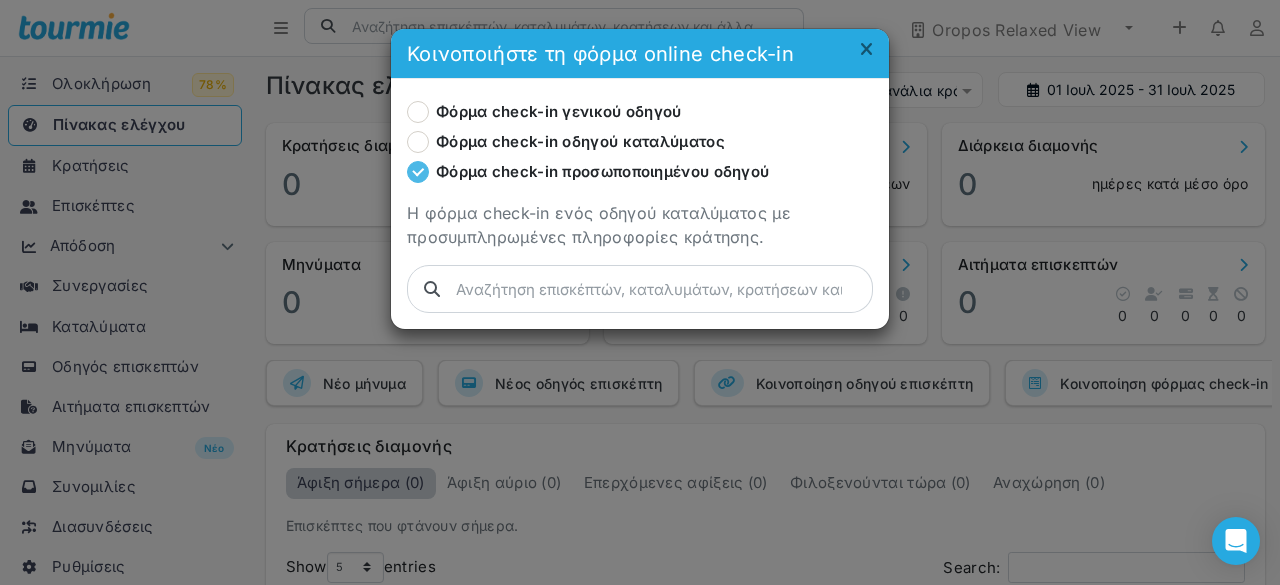 click on "Φόρμα check-in οδηγού καταλύματος" at bounding box center [566, 142] 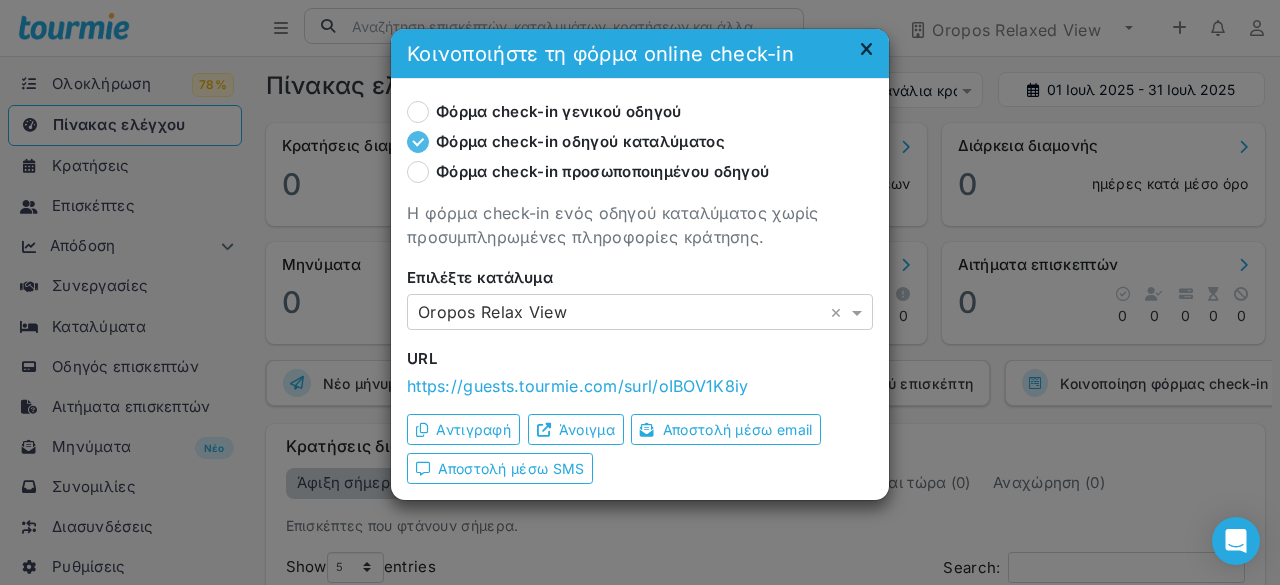click at bounding box center [866, 51] 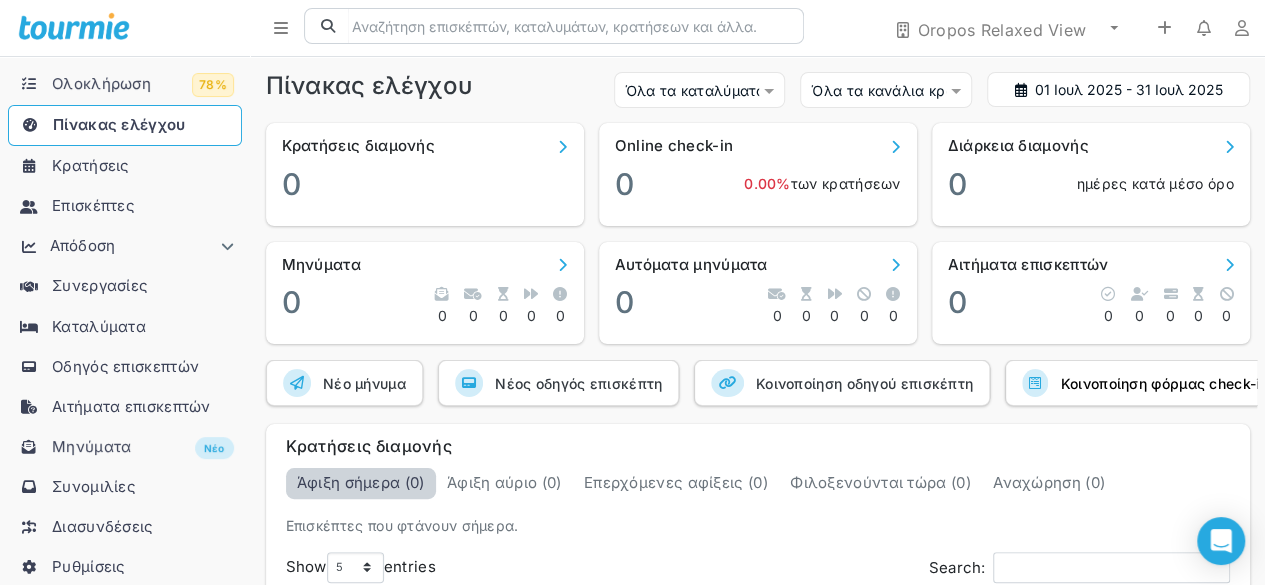 click on "Κοινοποίηση φόρμας check-in" at bounding box center [364, 383] 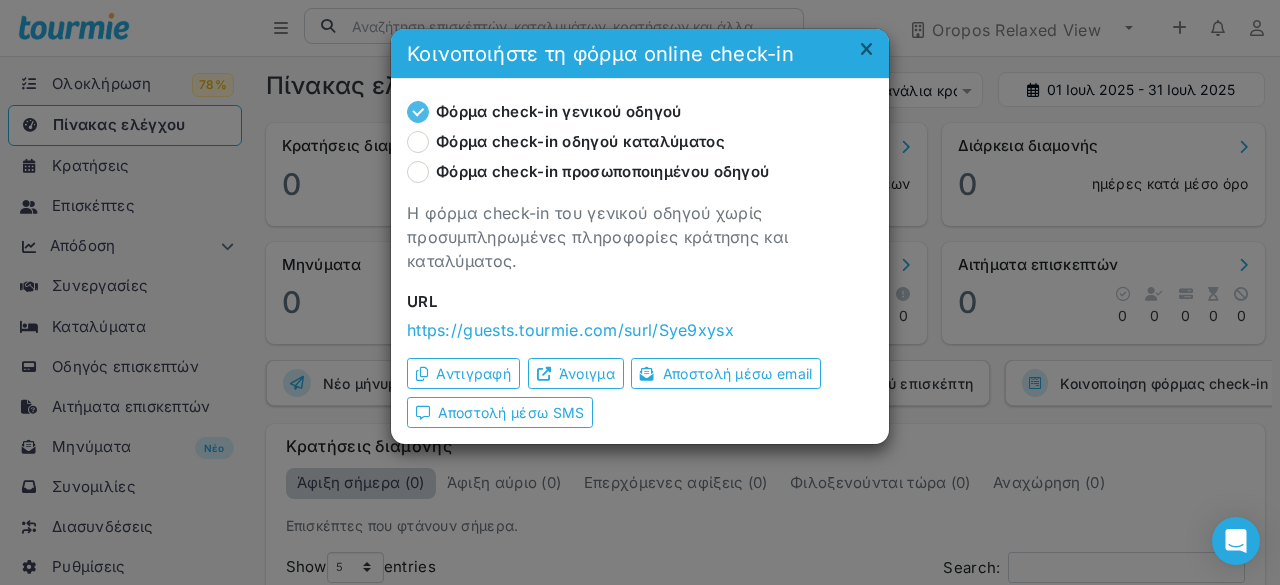 click on "Φόρμα check-in οδηγού καταλύματος" at bounding box center (566, 142) 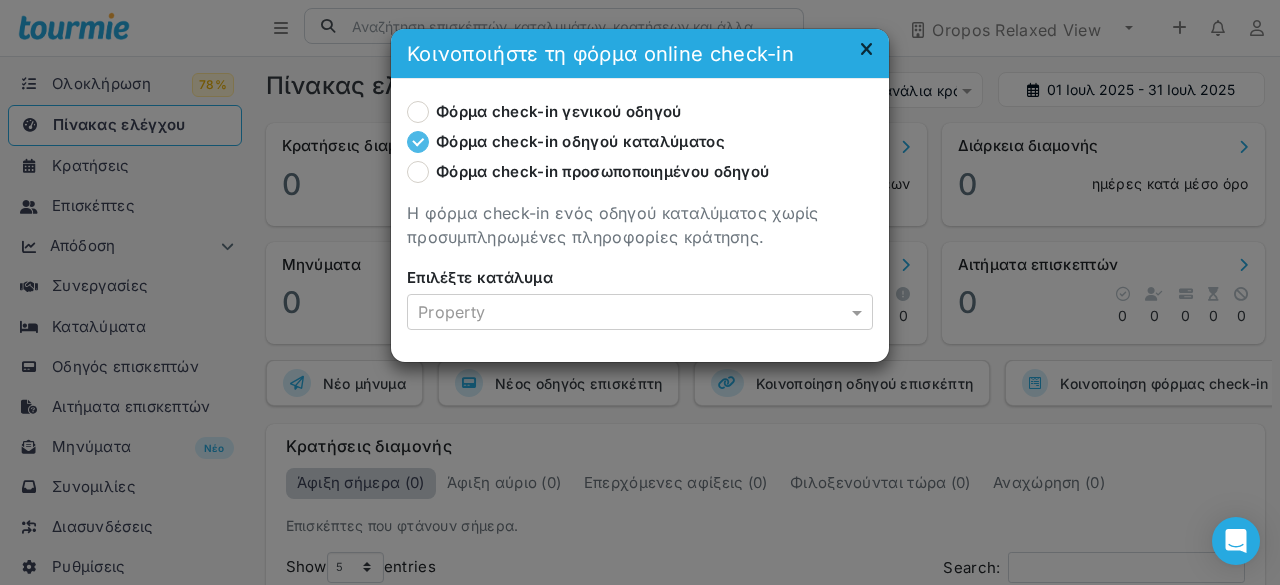 click at bounding box center (866, 50) 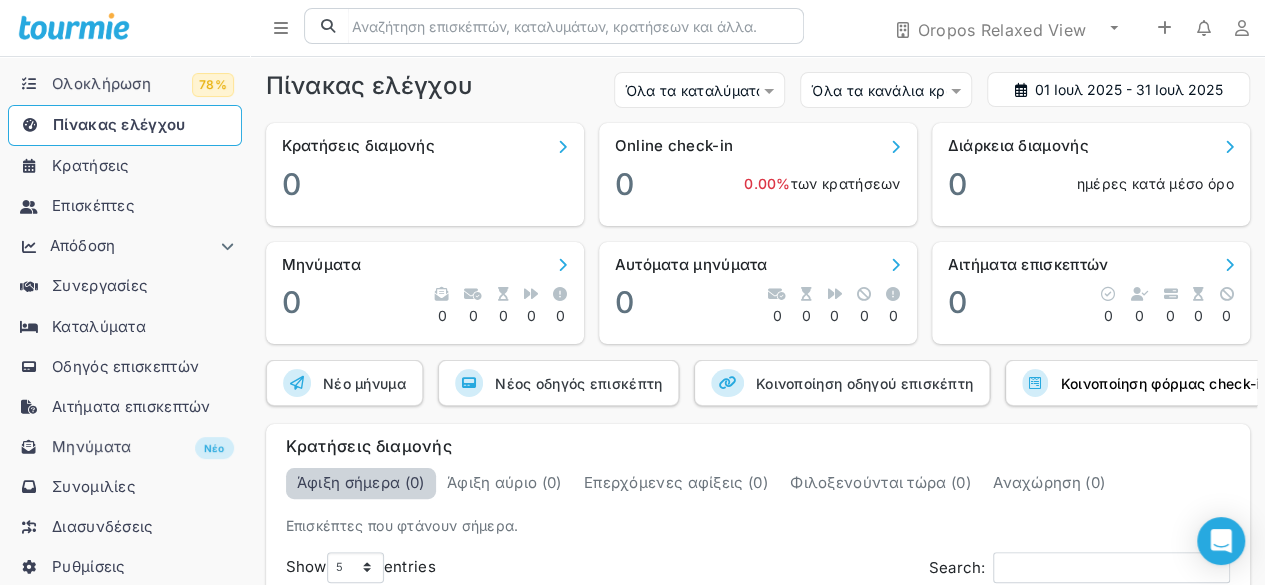 click on "Κοινοποίηση φόρμας check-in" at bounding box center (344, 383) 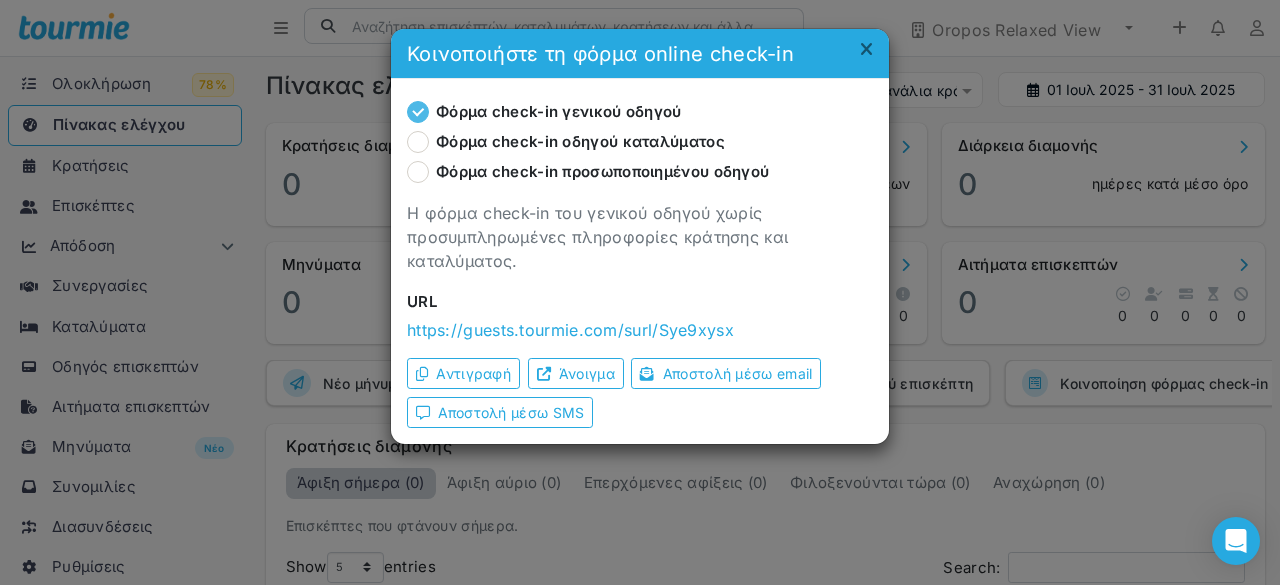 click on "Φόρμα check-in οδηγού καταλύματος" at bounding box center (566, 142) 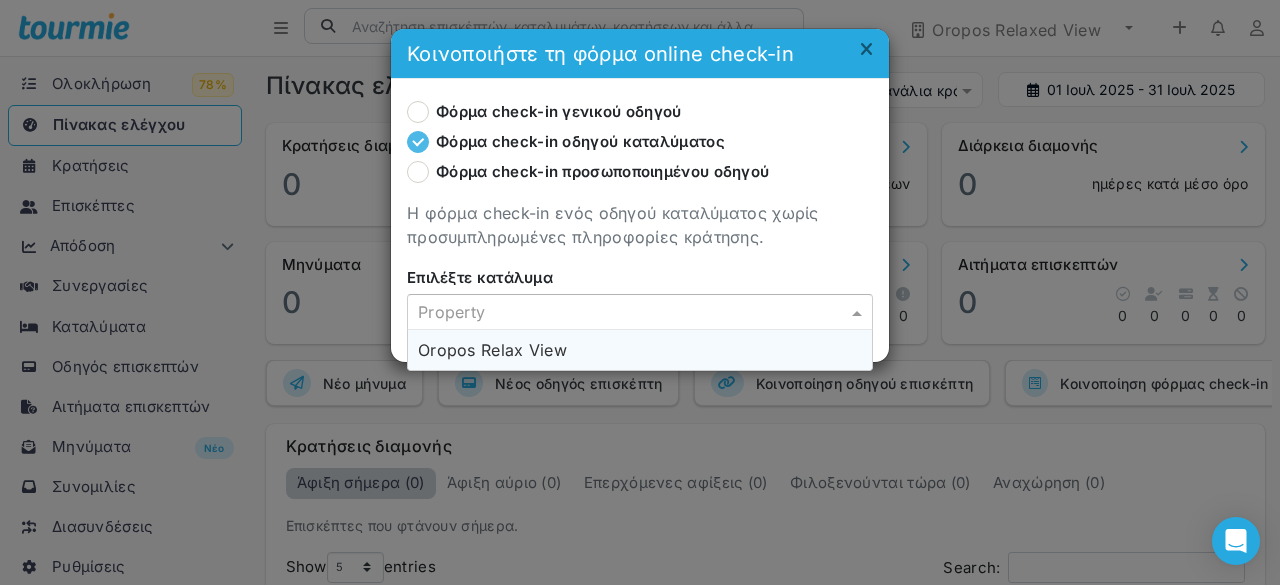 click at bounding box center [620, 312] 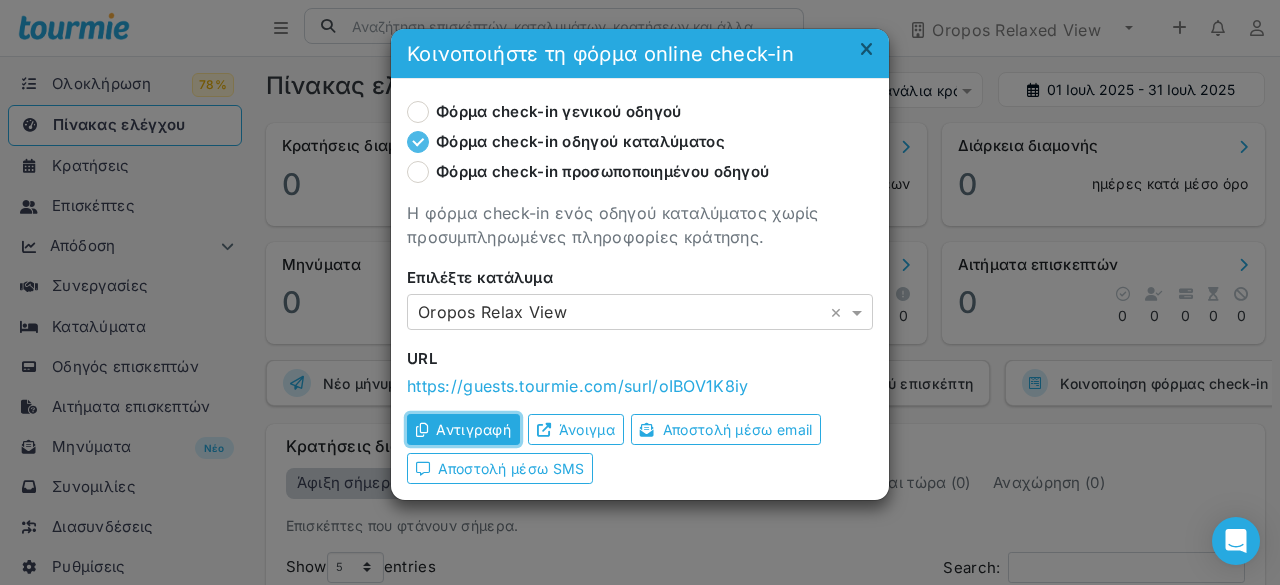 click on "Αντιγραφή" at bounding box center (473, 429) 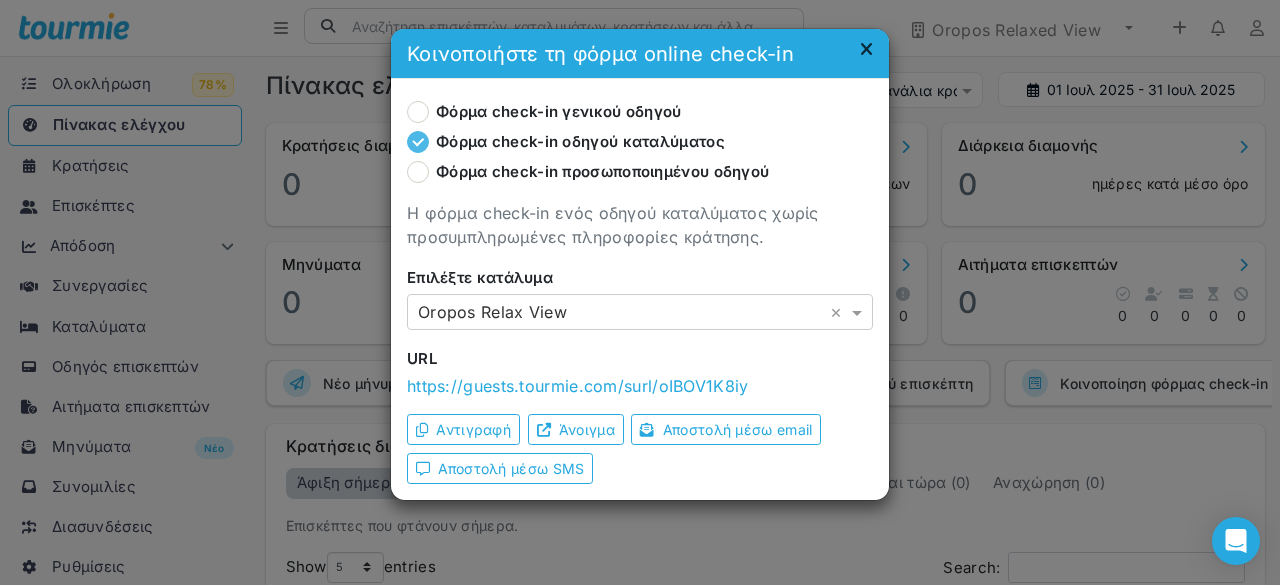 click at bounding box center (866, 50) 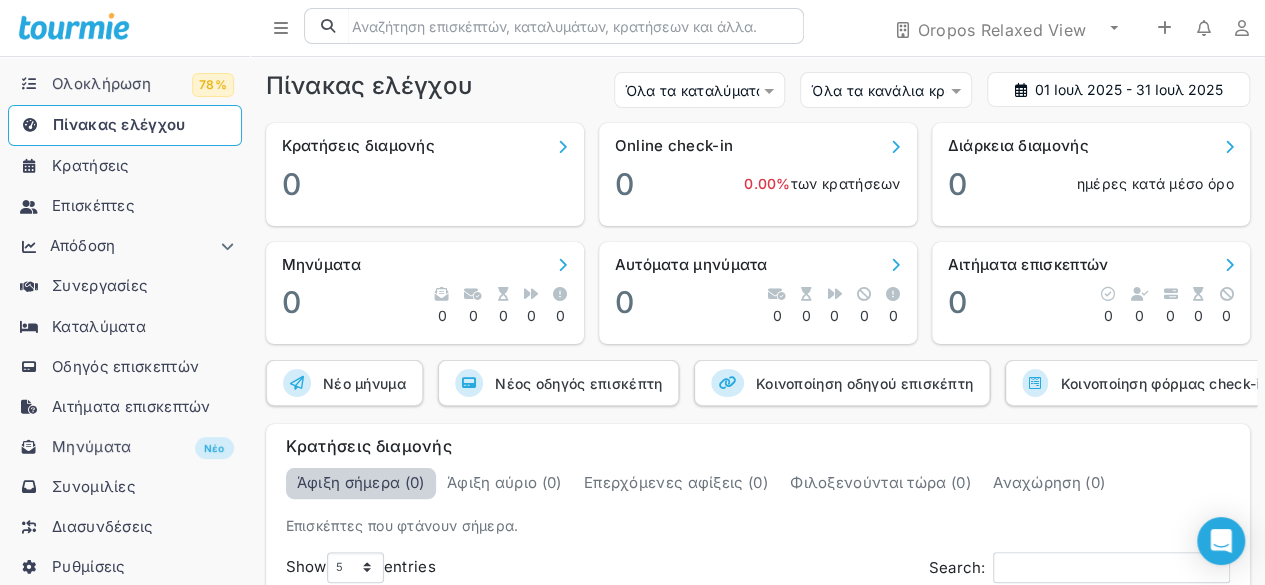 click on "Κρατήσεις" at bounding box center (91, 165) 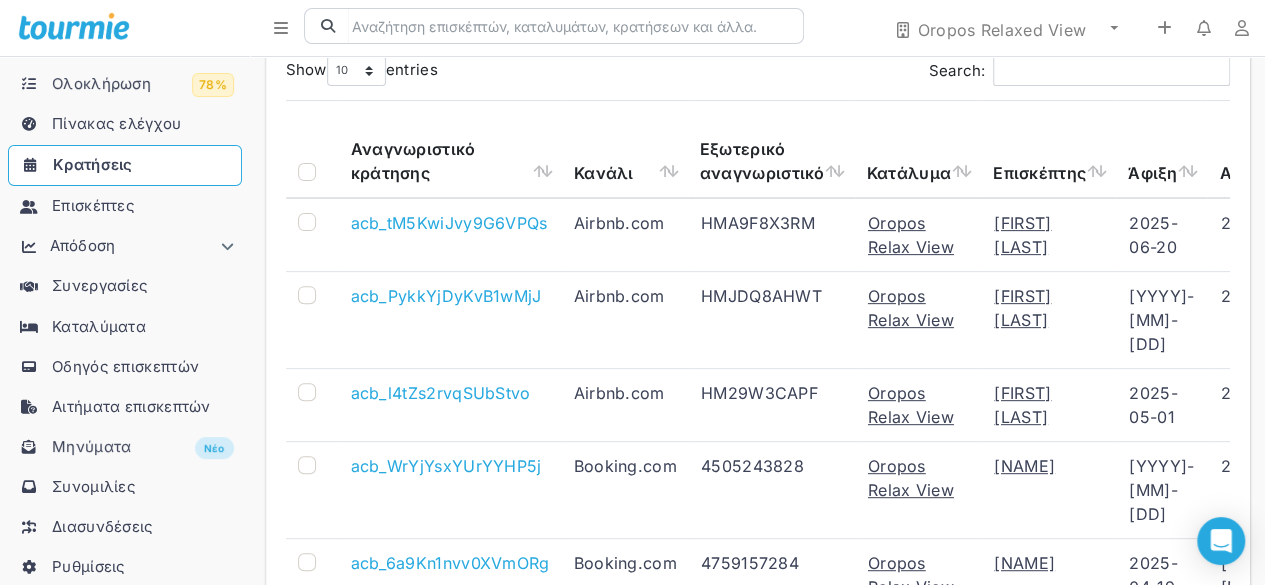 scroll, scrollTop: 240, scrollLeft: 0, axis: vertical 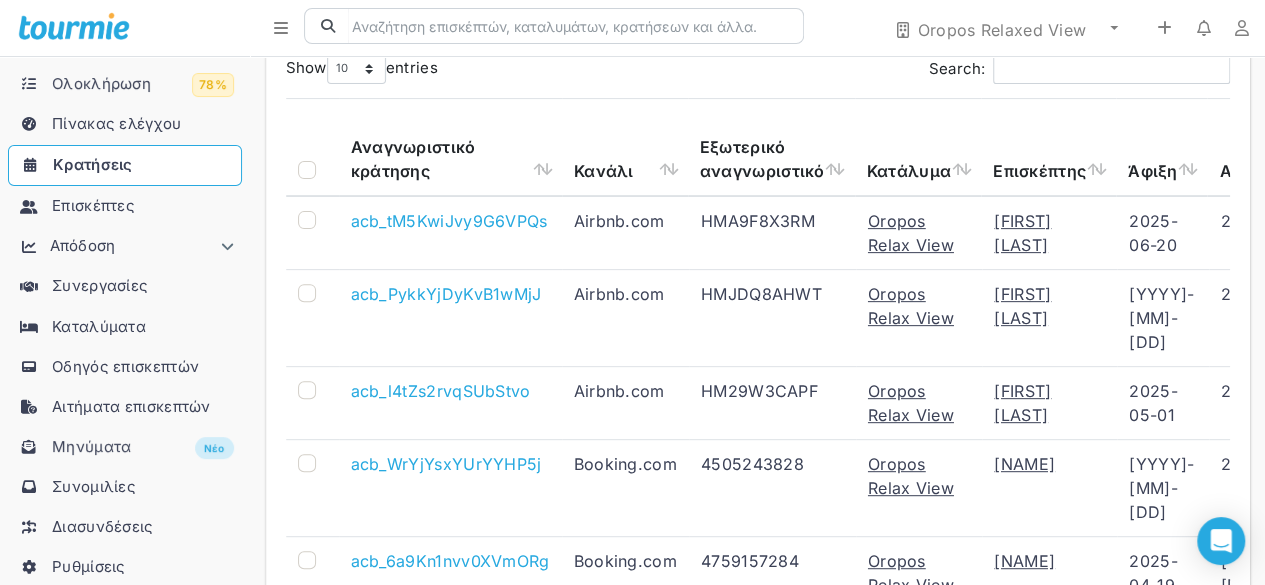 click on "Πίνακας ελέγχου" at bounding box center [117, 123] 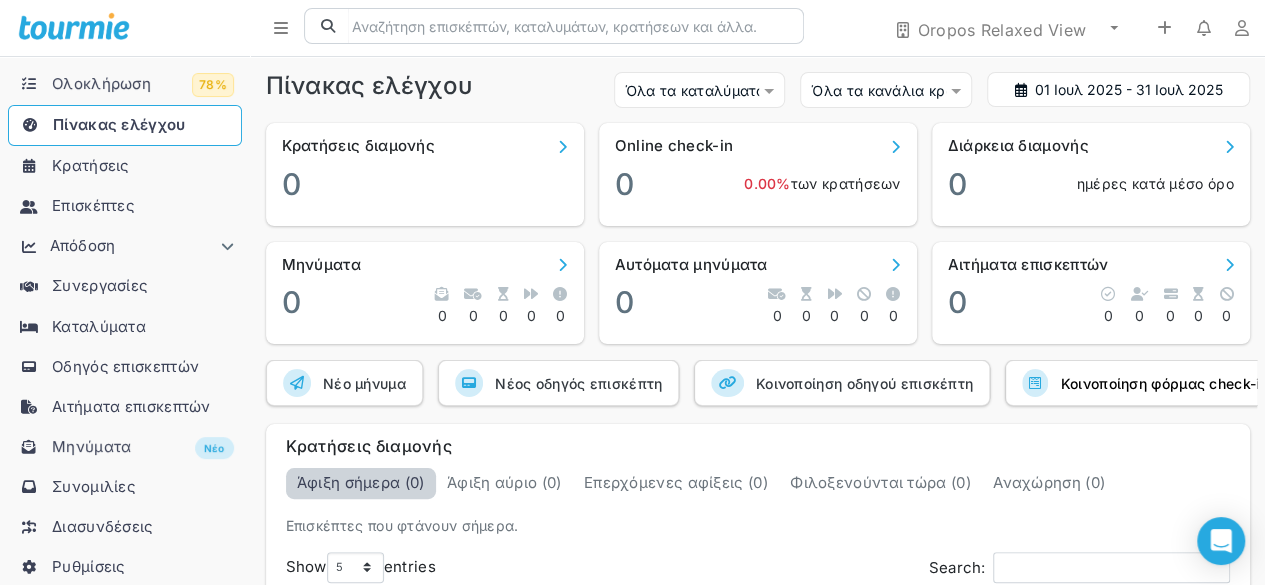 click on "Κοινοποίηση φόρμας check-in" at bounding box center [344, 383] 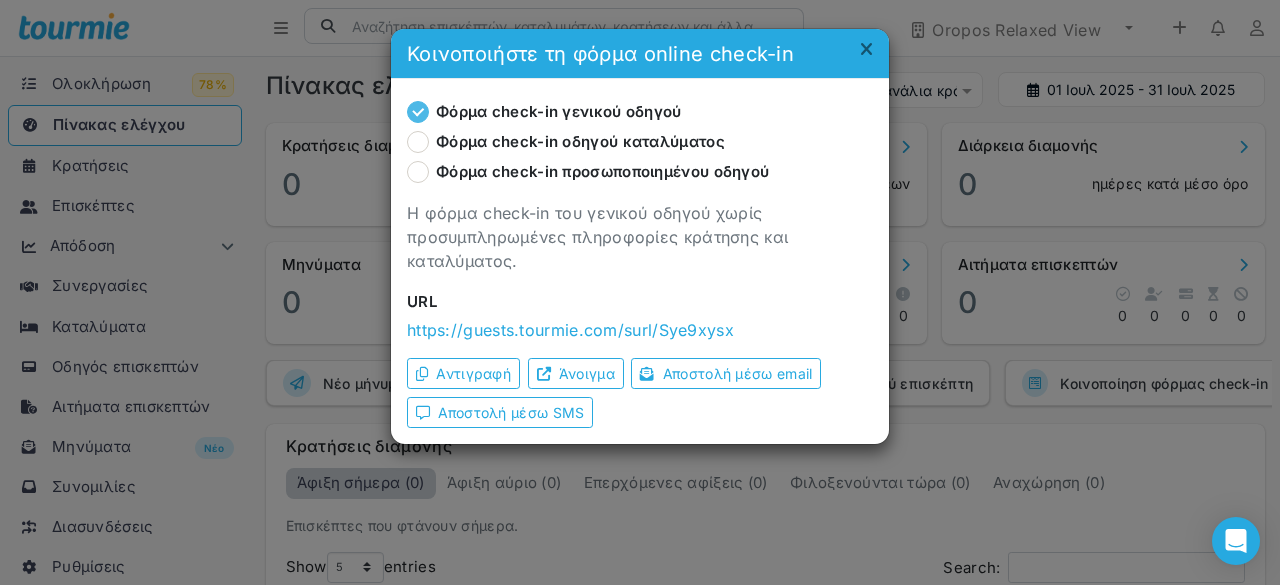click on "Φόρμα check-in προσωποποιημένου οδηγού" at bounding box center (588, 172) 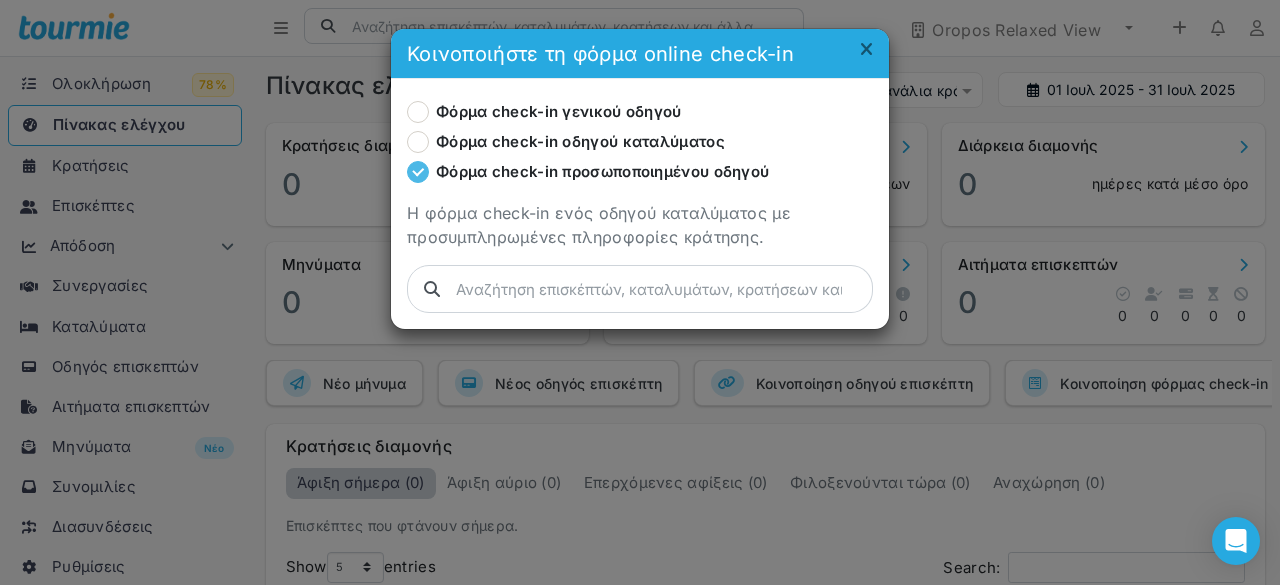 click at bounding box center (662, 289) 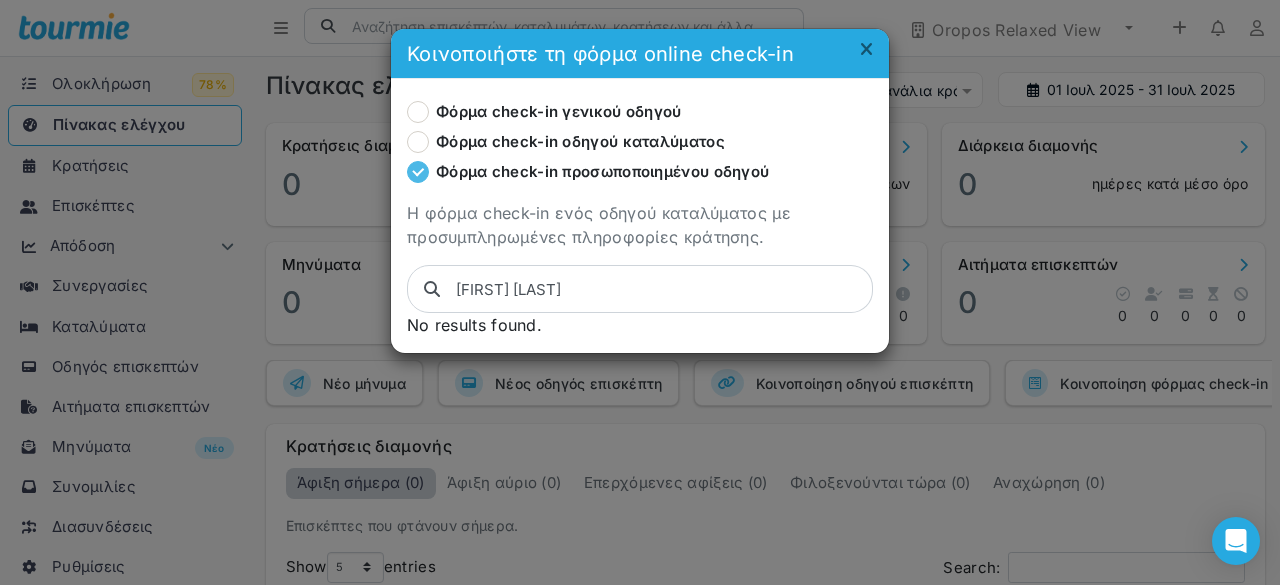 click on "[FIRST] [LAST]" at bounding box center (662, 289) 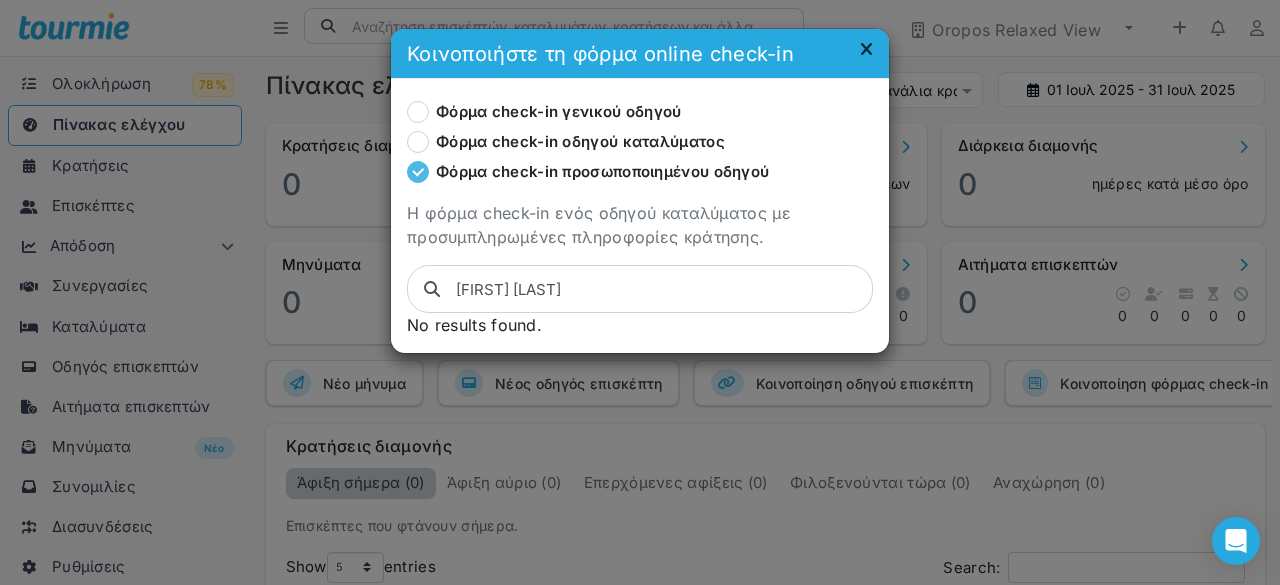 type on "[FIRST] [LAST]" 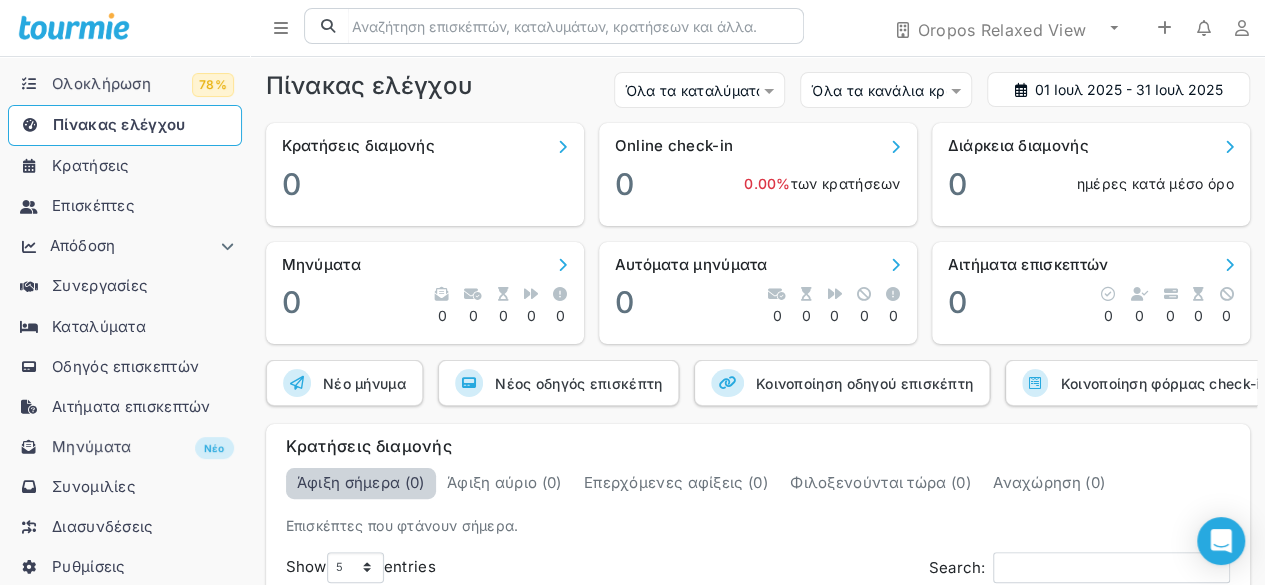 click on "Κρατήσεις" at bounding box center [91, 165] 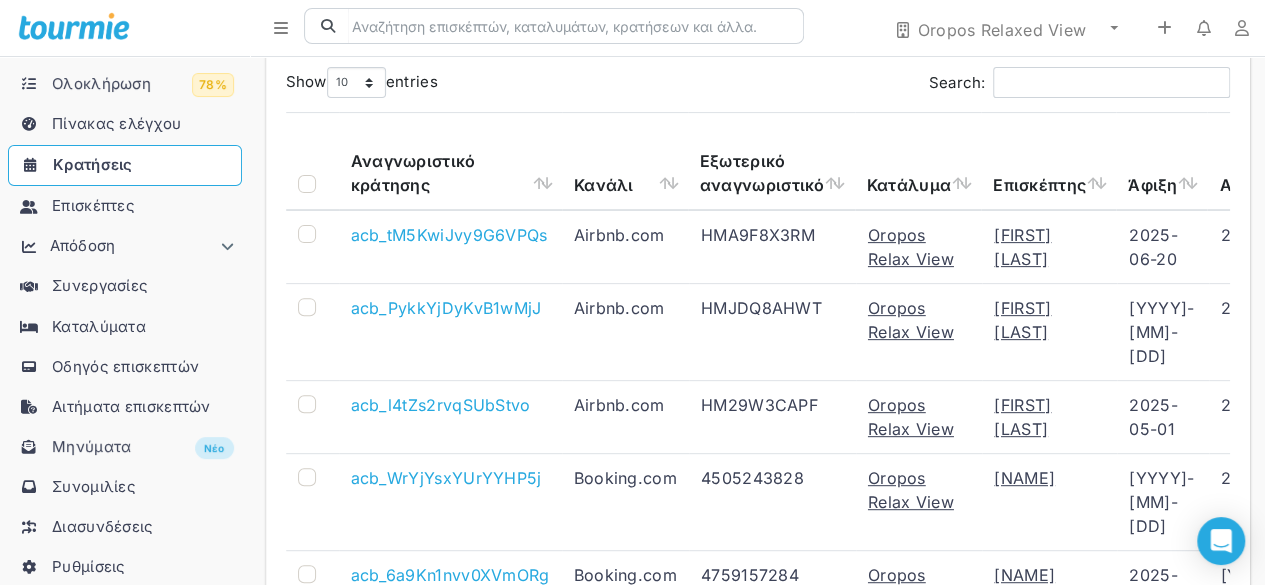 scroll, scrollTop: 240, scrollLeft: 0, axis: vertical 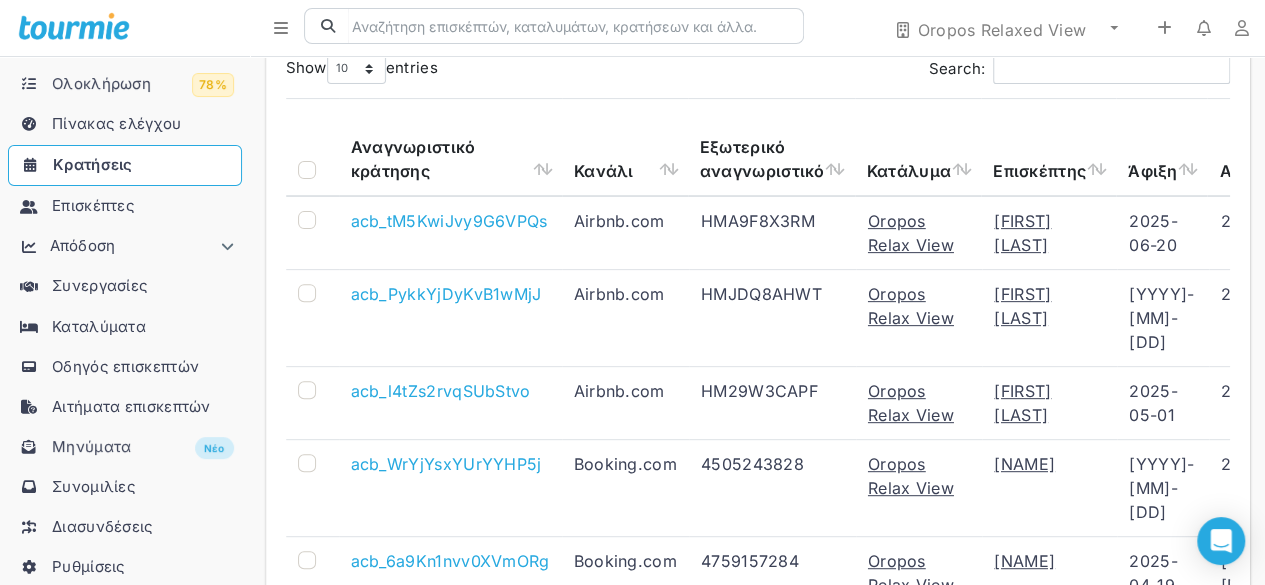click on "Πίνακας ελέγχου" at bounding box center (117, 123) 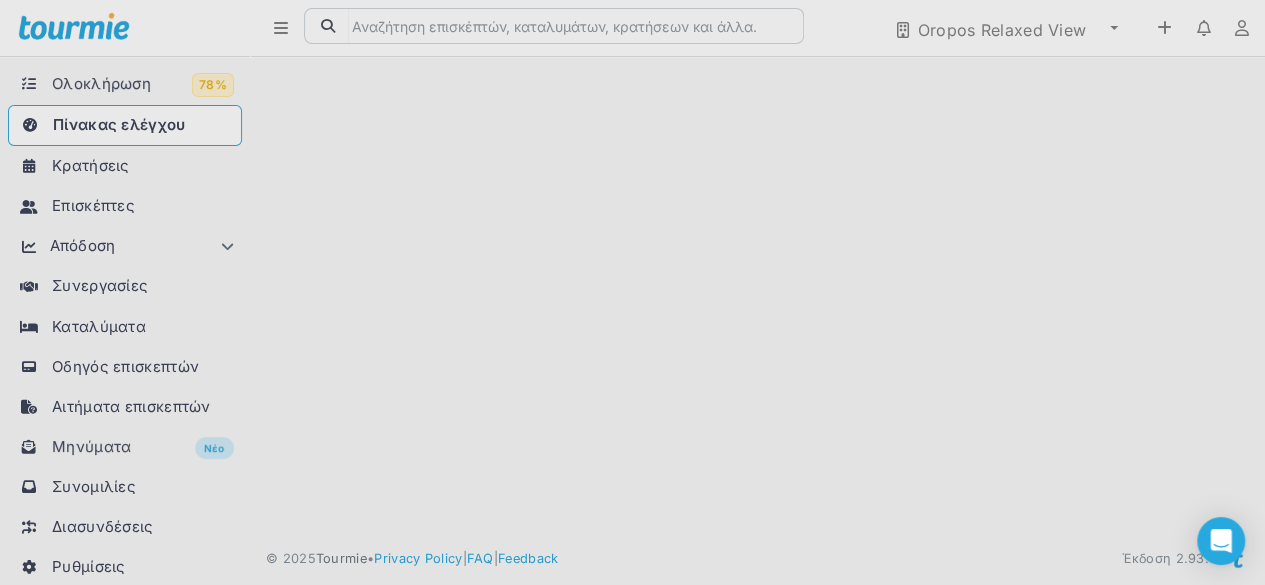scroll, scrollTop: 0, scrollLeft: 0, axis: both 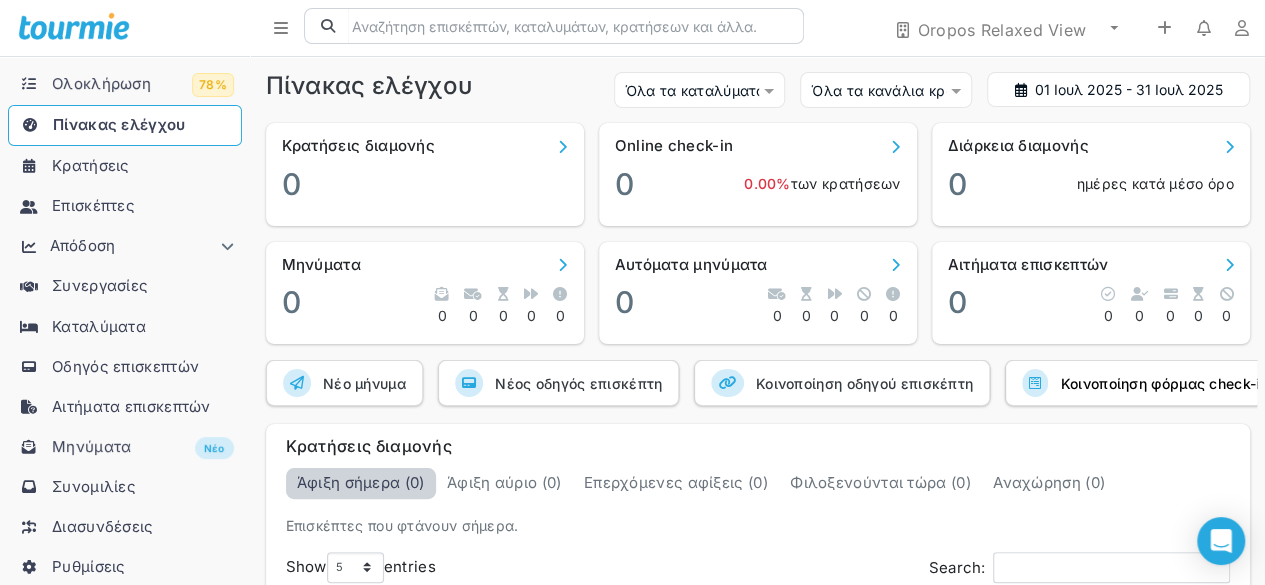 click on "Κοινοποίηση φόρμας check-in" at bounding box center [344, 383] 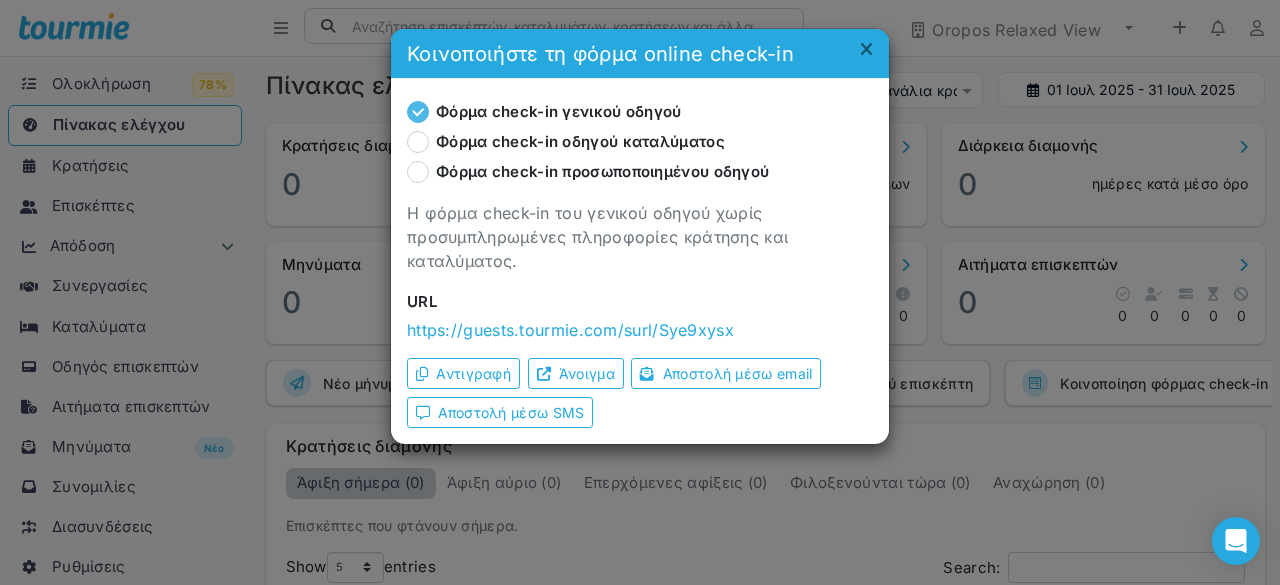 click on "Φόρμα check-in προσωποποιημένου οδηγού" at bounding box center [588, 172] 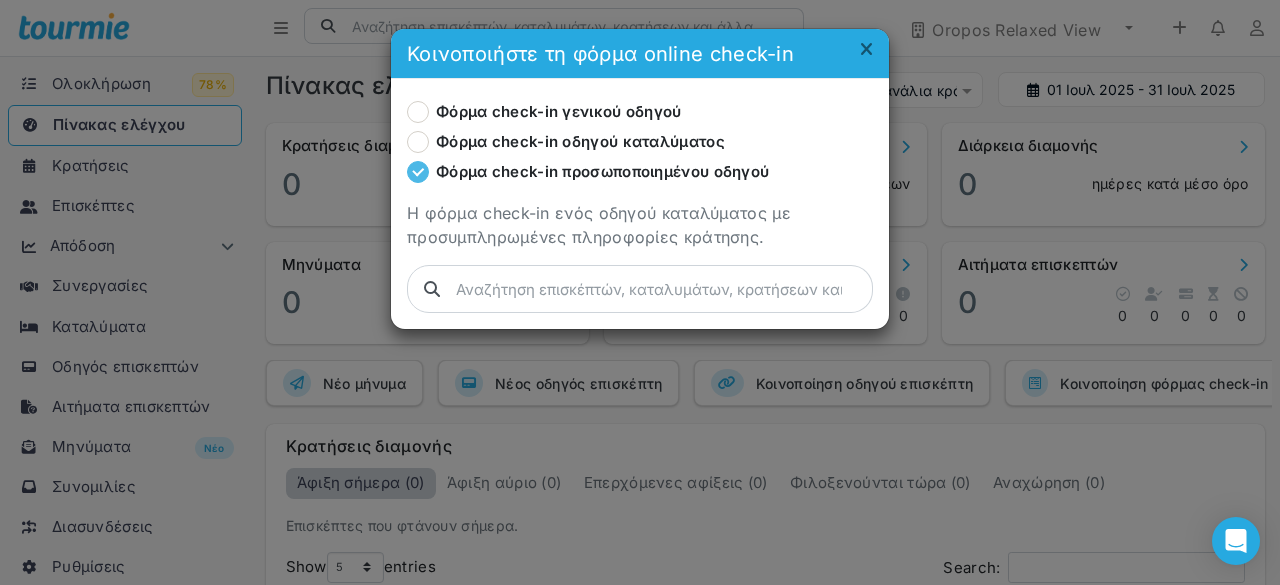 click at bounding box center (662, 289) 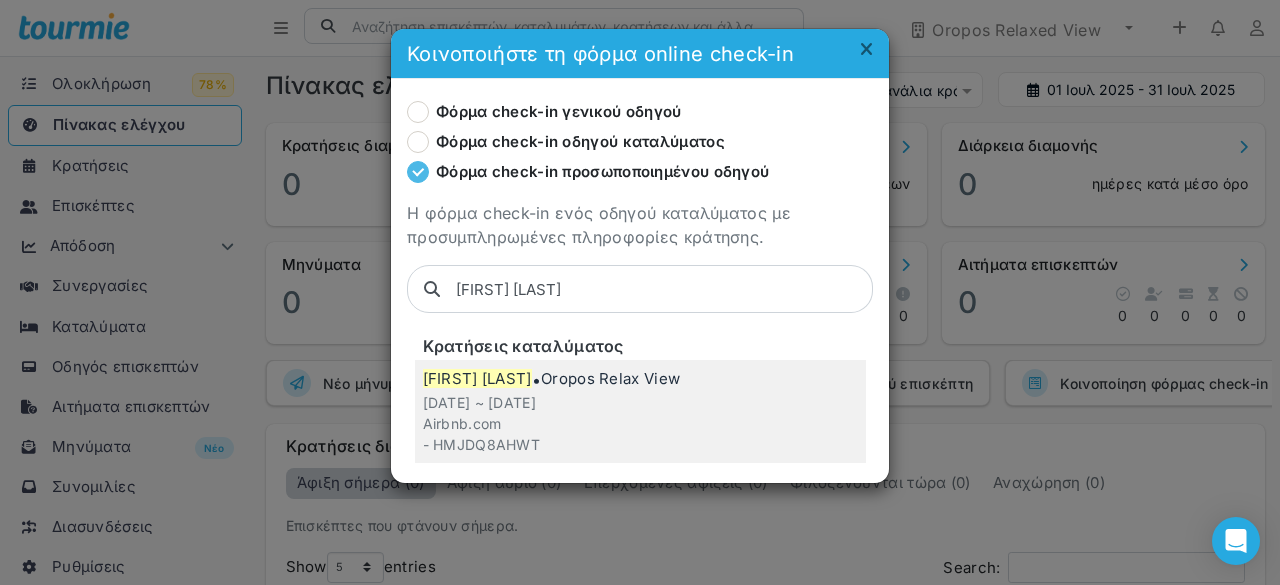 click on "[FIRST] [LAST]" at bounding box center (477, 378) 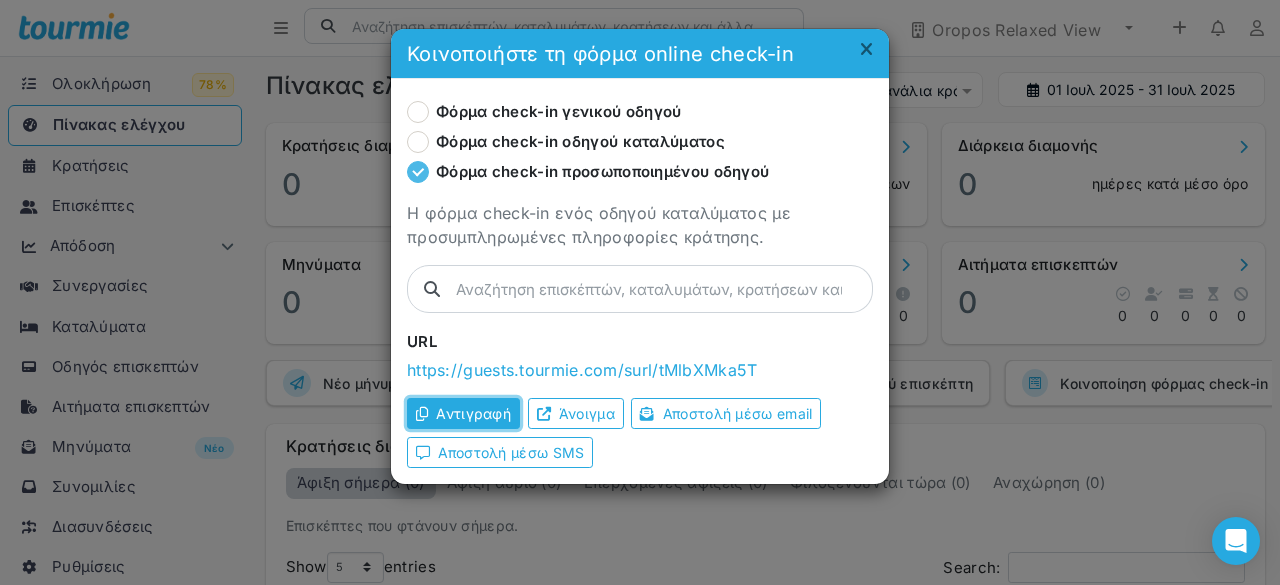 click on "Αντιγραφή" at bounding box center [463, 413] 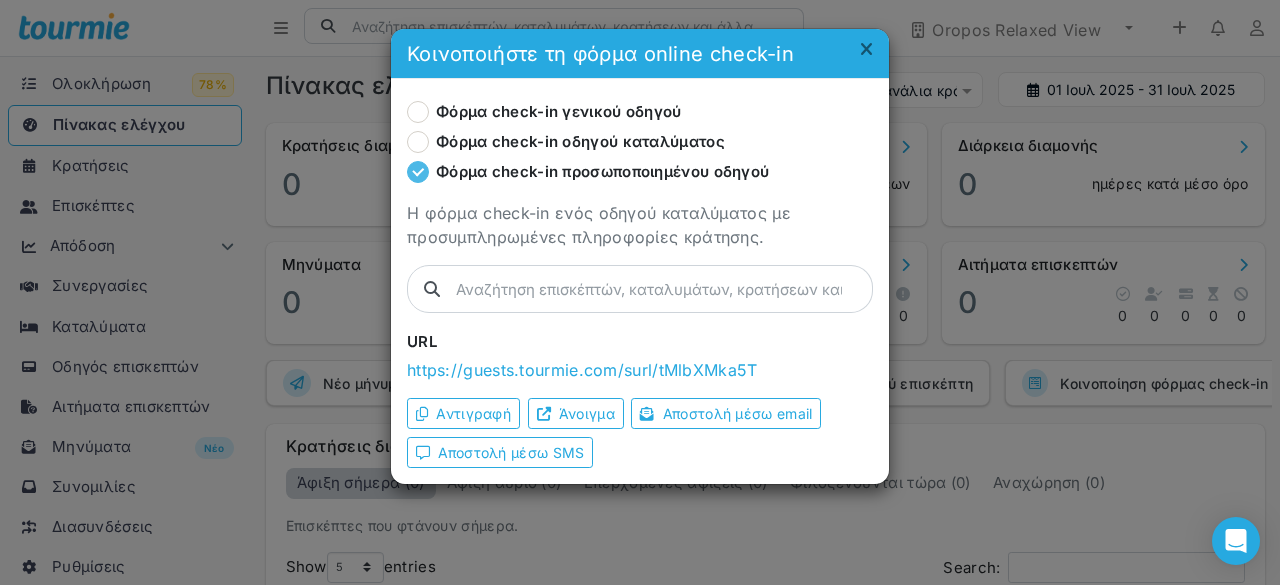 click at bounding box center (662, 289) 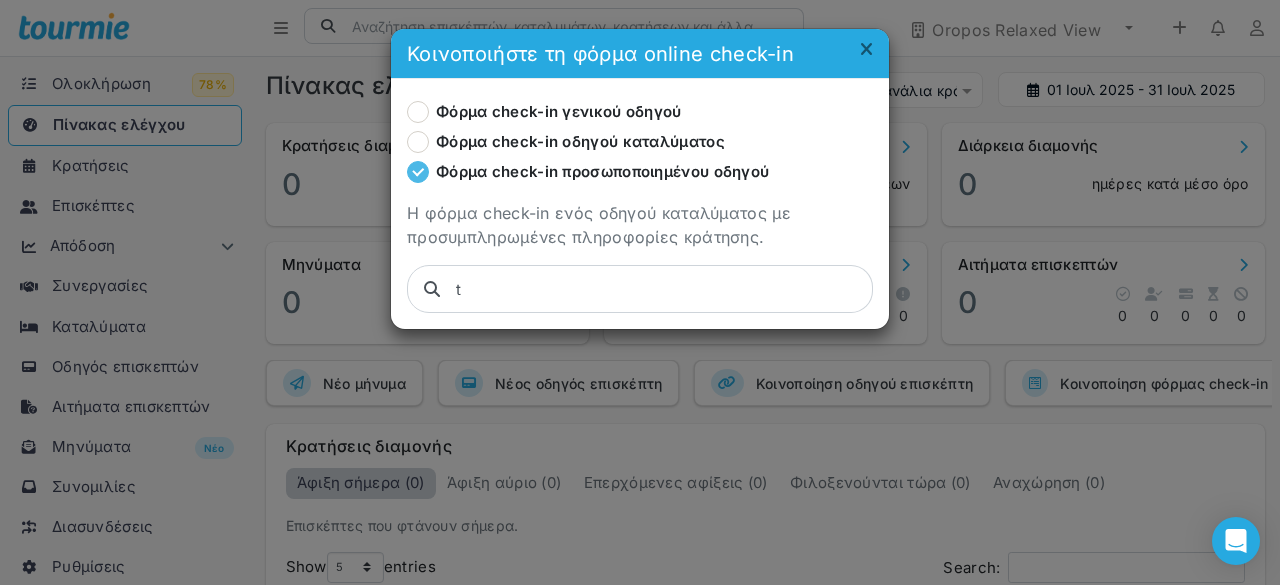click on "t" at bounding box center [662, 289] 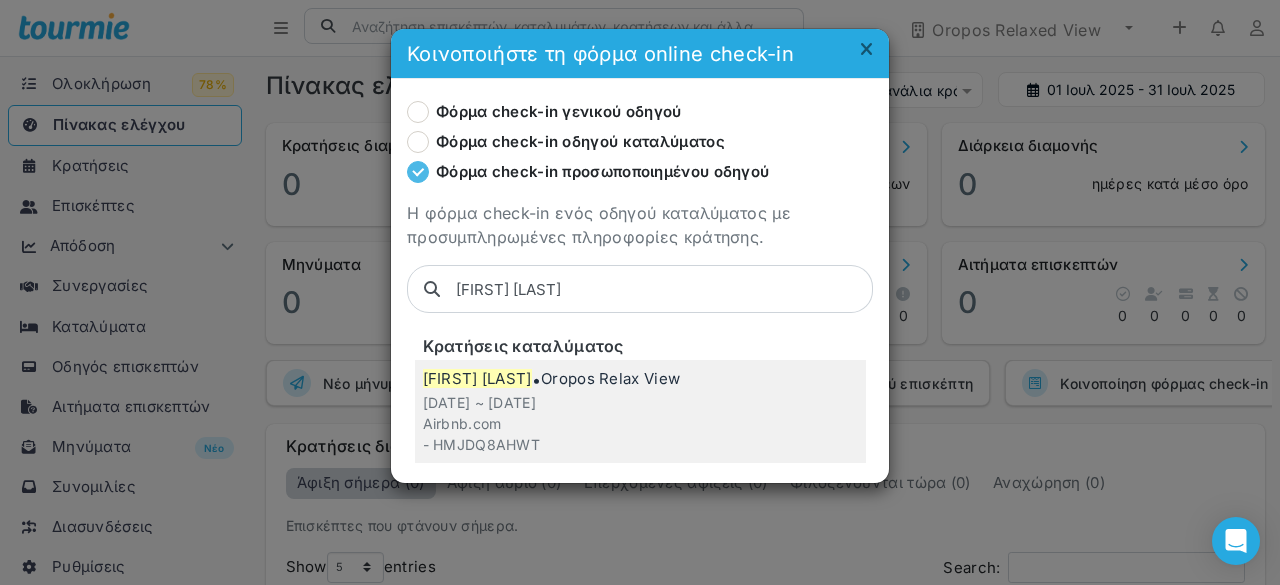 type on "[FIRST] [LAST]" 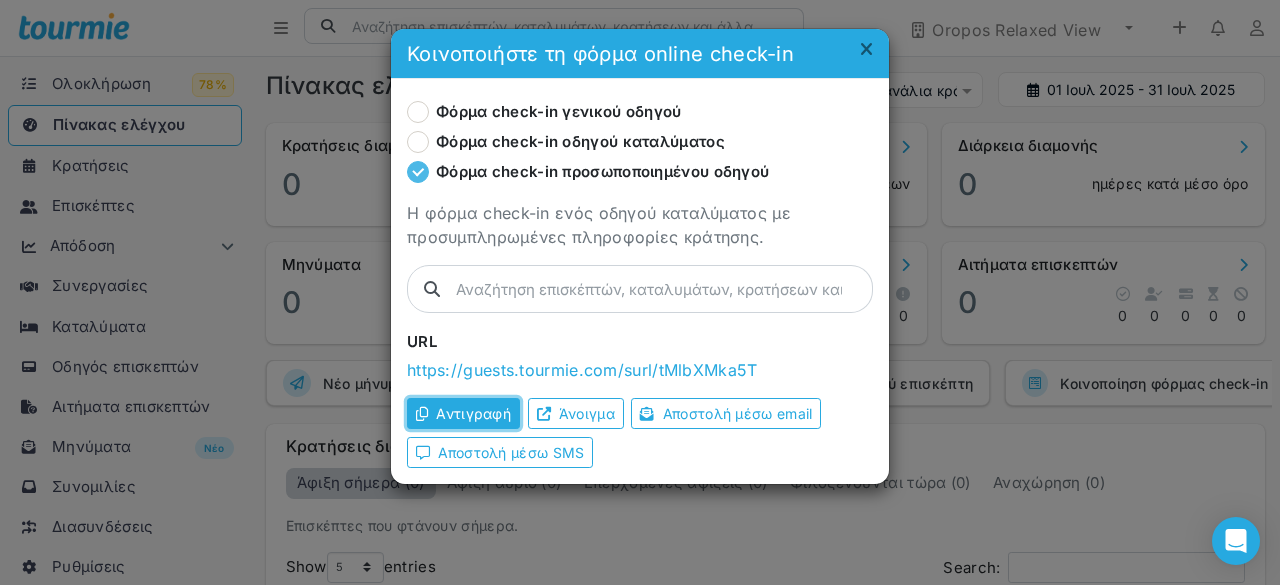 click on "Αντιγραφή" at bounding box center (473, 413) 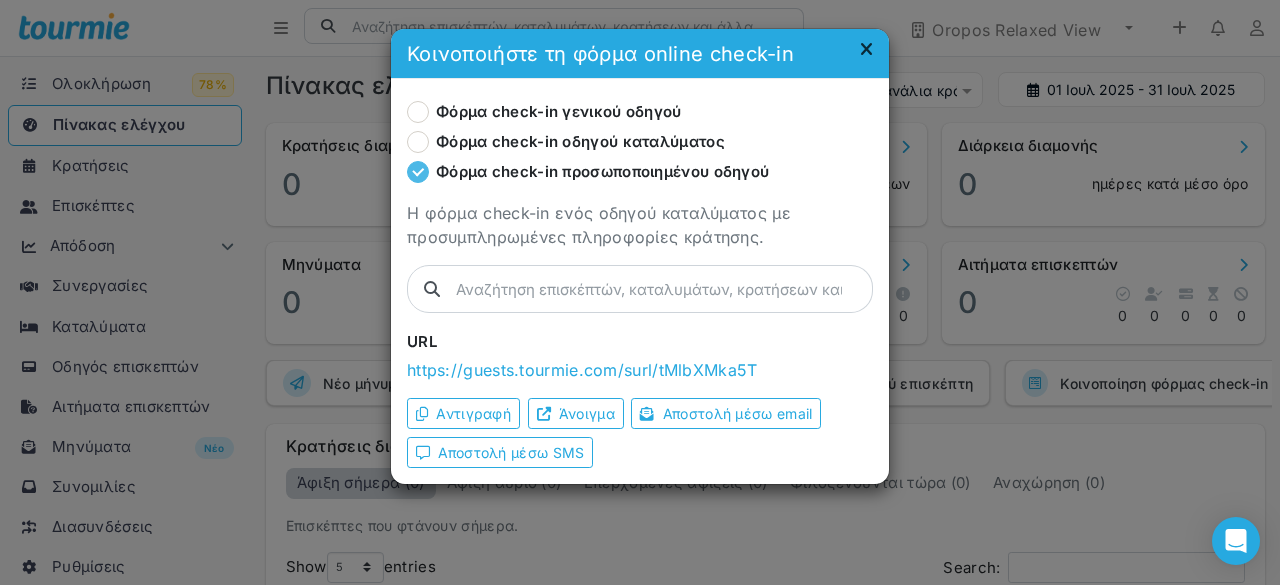 click at bounding box center (866, 50) 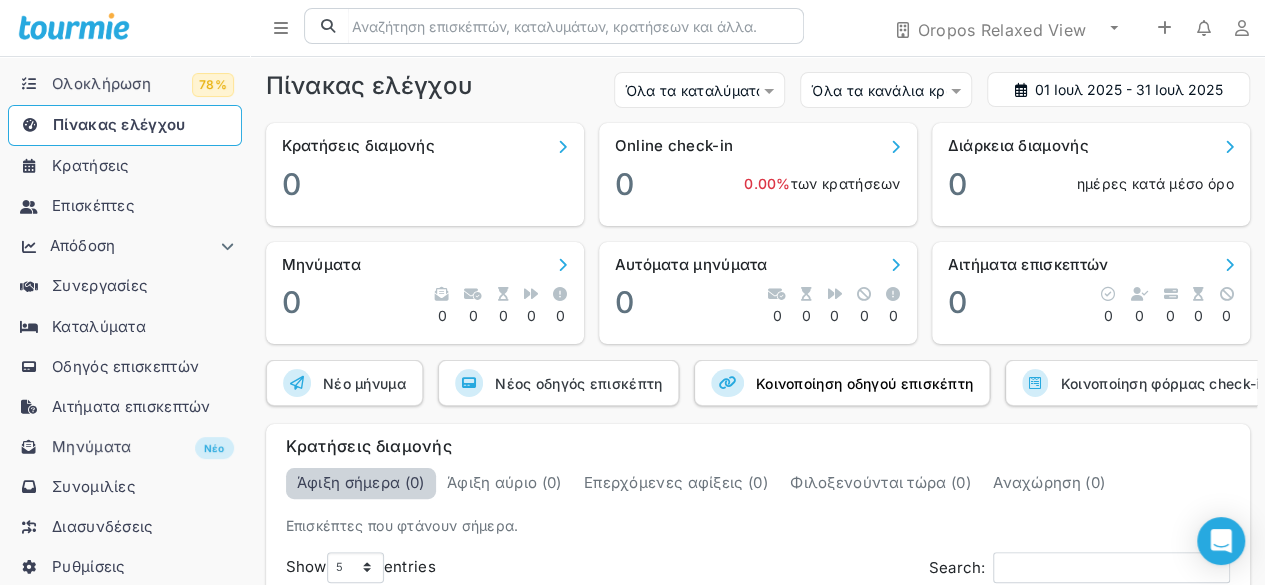 click on "Κοινοποίηση οδηγού επισκέπτη" at bounding box center (364, 383) 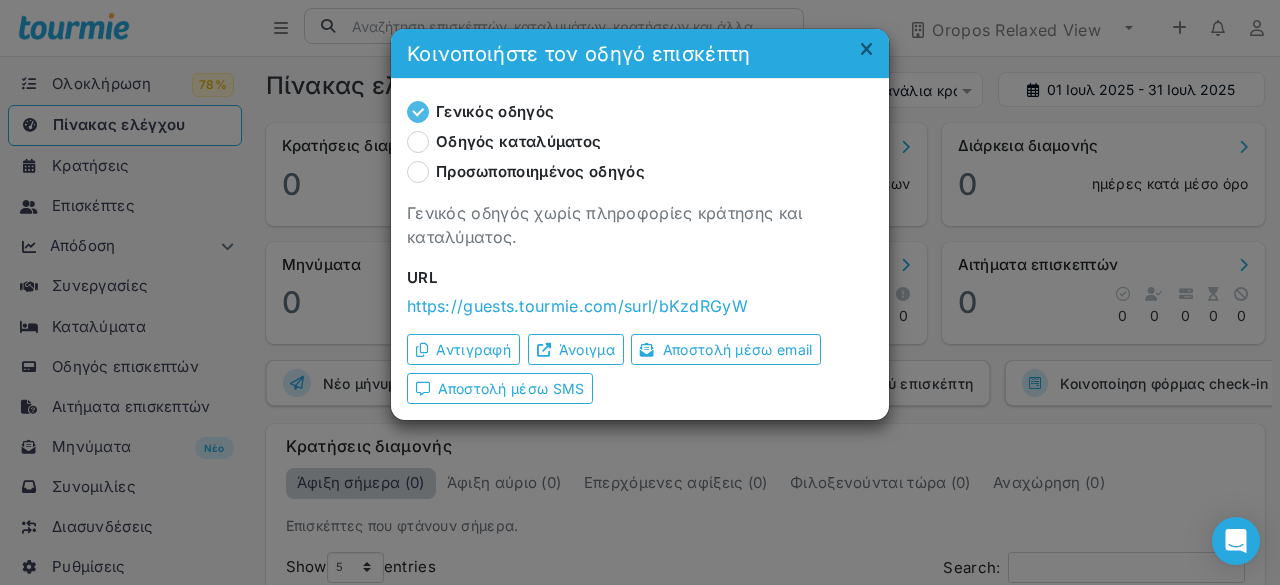 click on "Οδηγός καταλύματος" at bounding box center (504, 142) 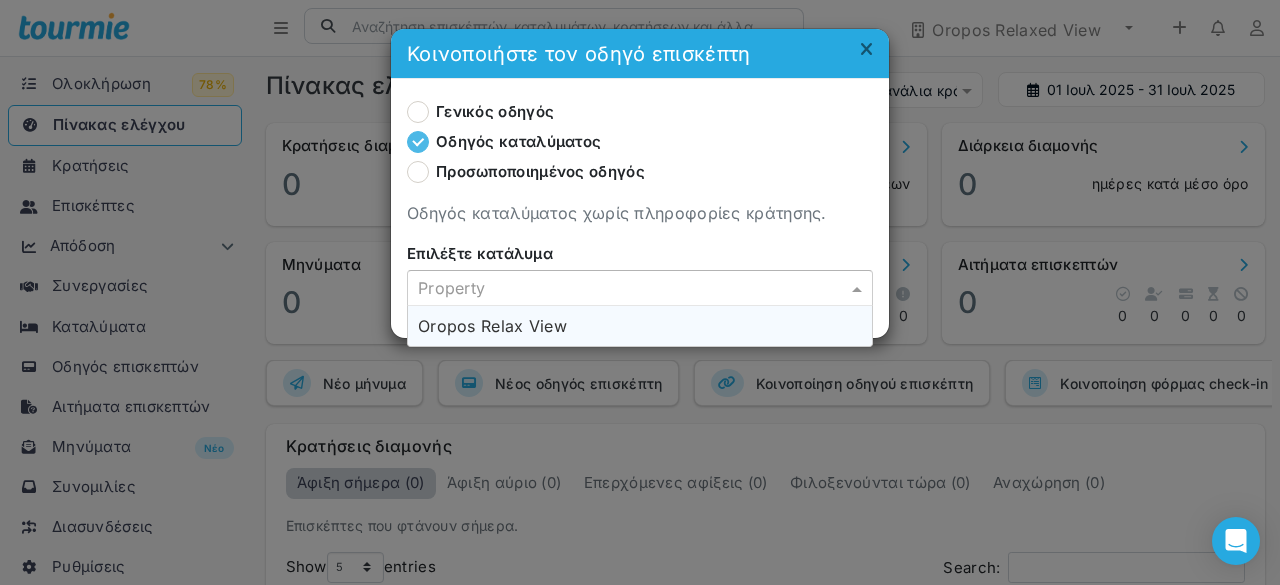 click at bounding box center [620, 288] 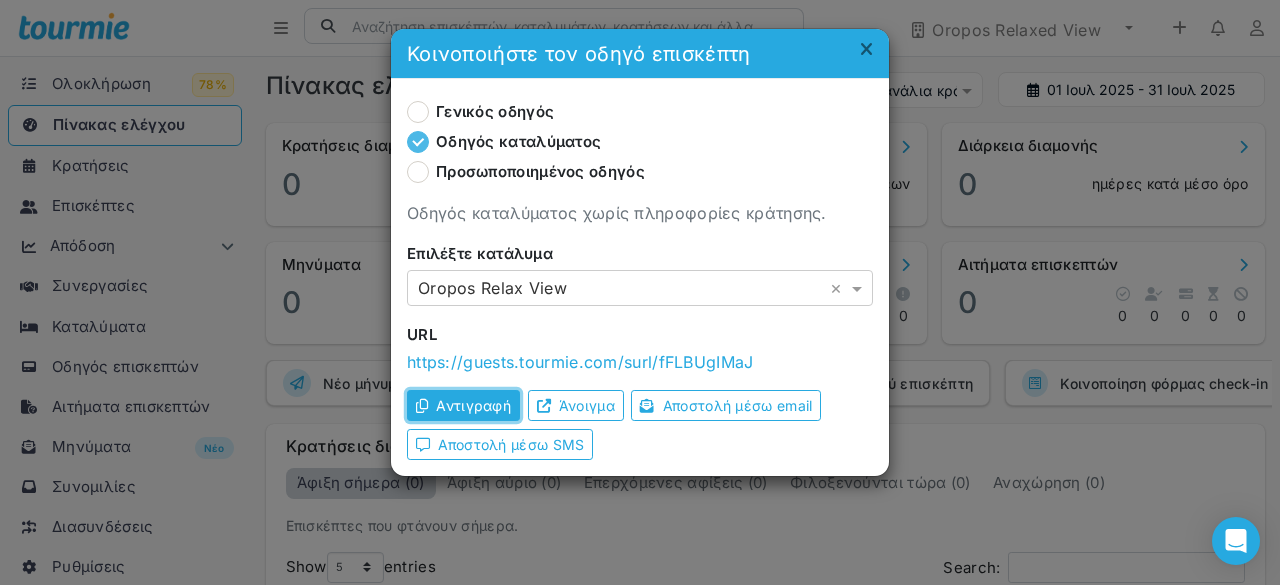 click on "Αντιγραφή" at bounding box center [473, 405] 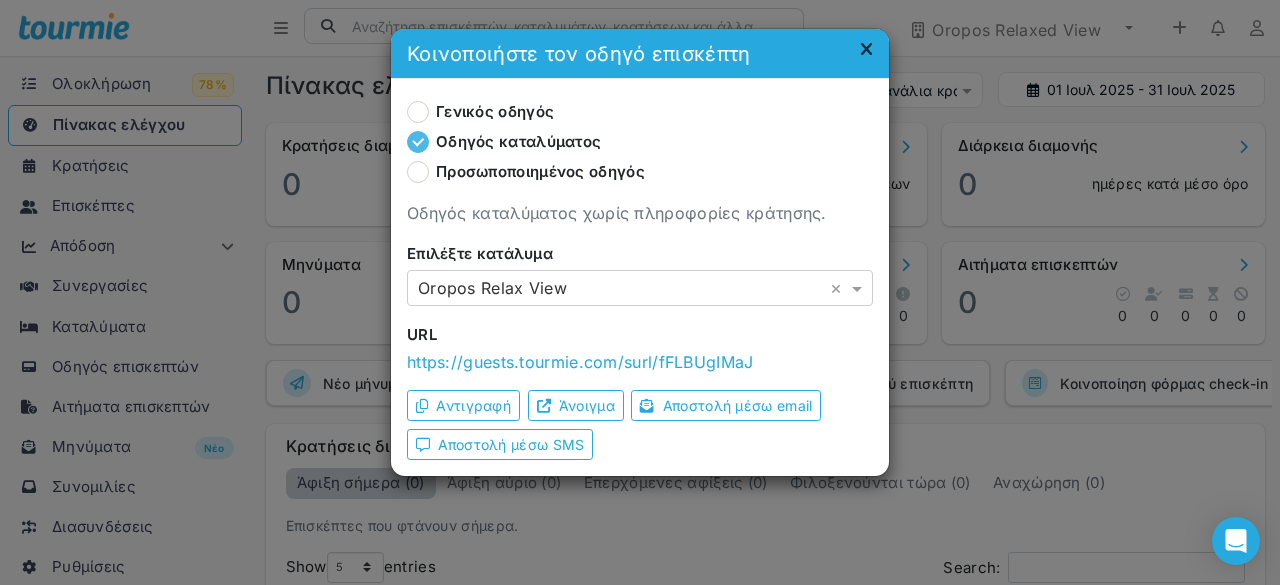 click at bounding box center [866, 50] 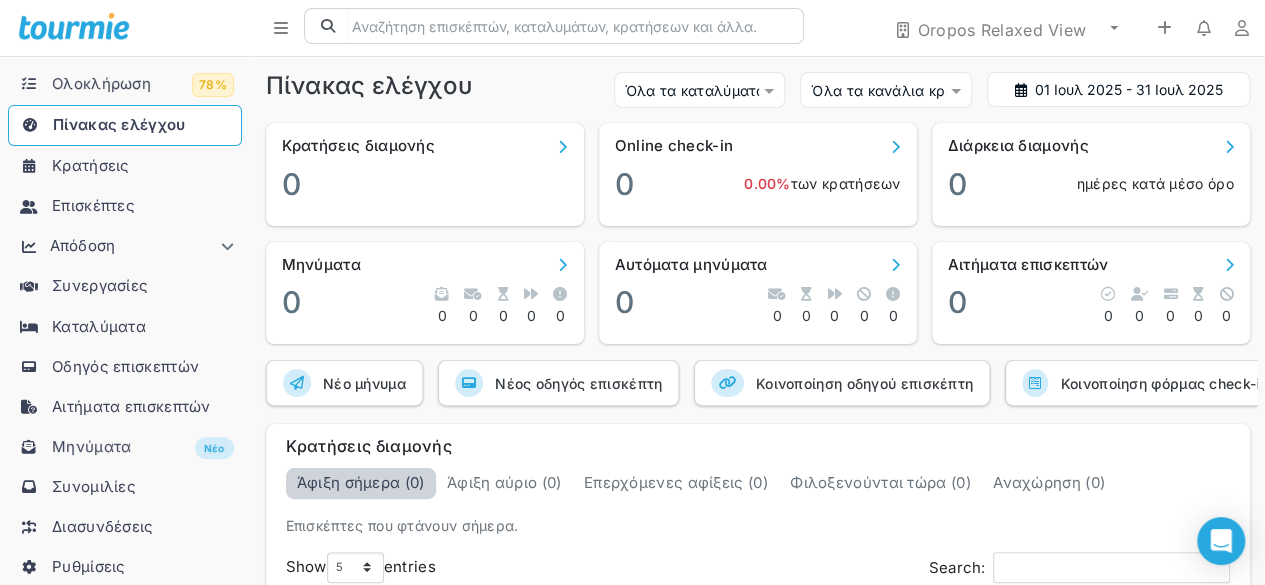 click on "Κρατήσεις" at bounding box center (91, 165) 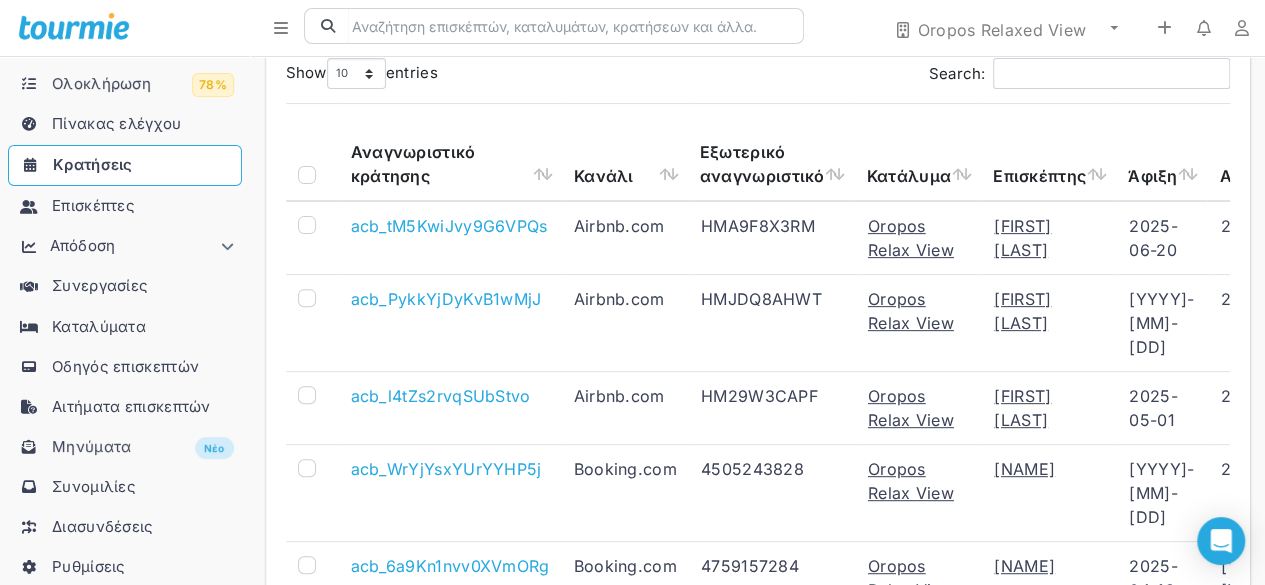 scroll, scrollTop: 240, scrollLeft: 0, axis: vertical 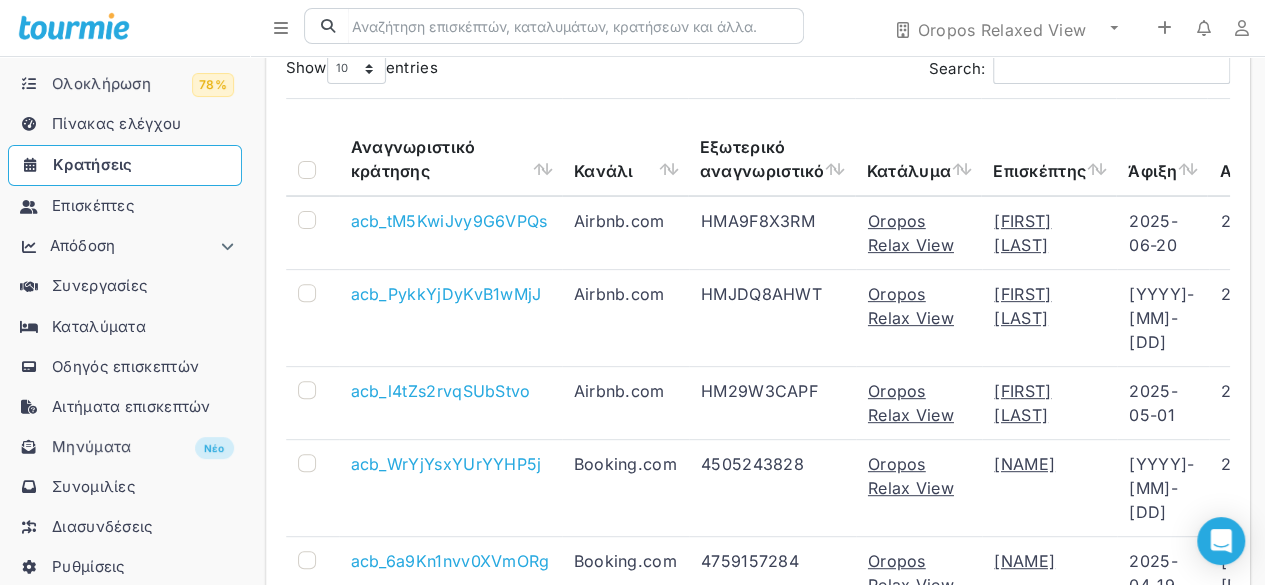 click on "Next" at bounding box center (1198, 630) 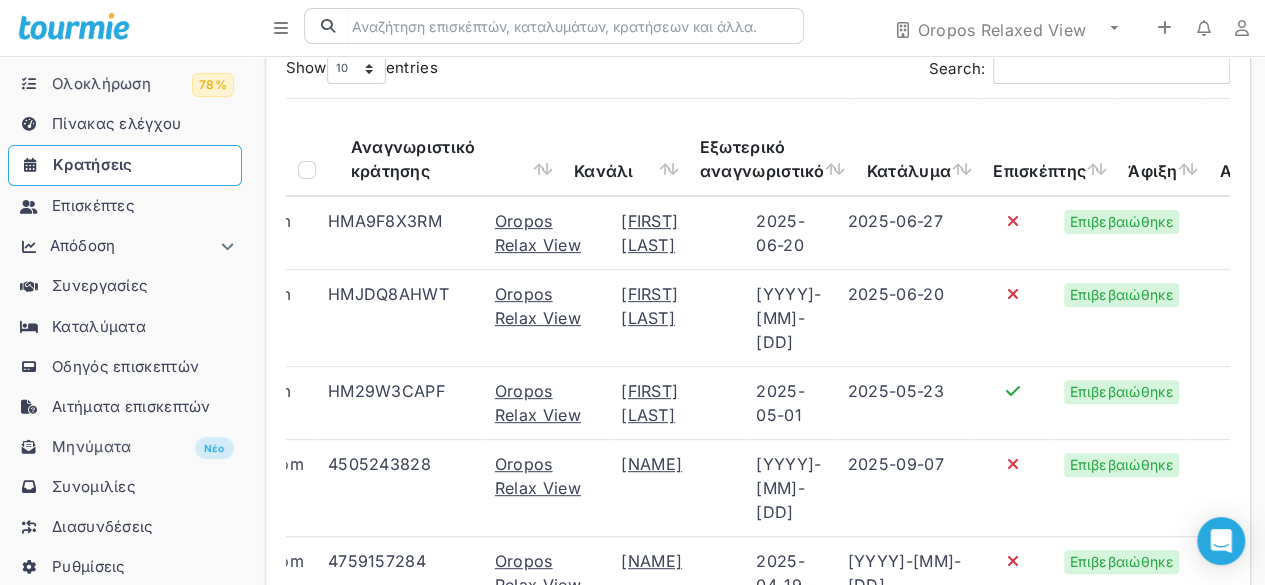 scroll, scrollTop: 0, scrollLeft: 375, axis: horizontal 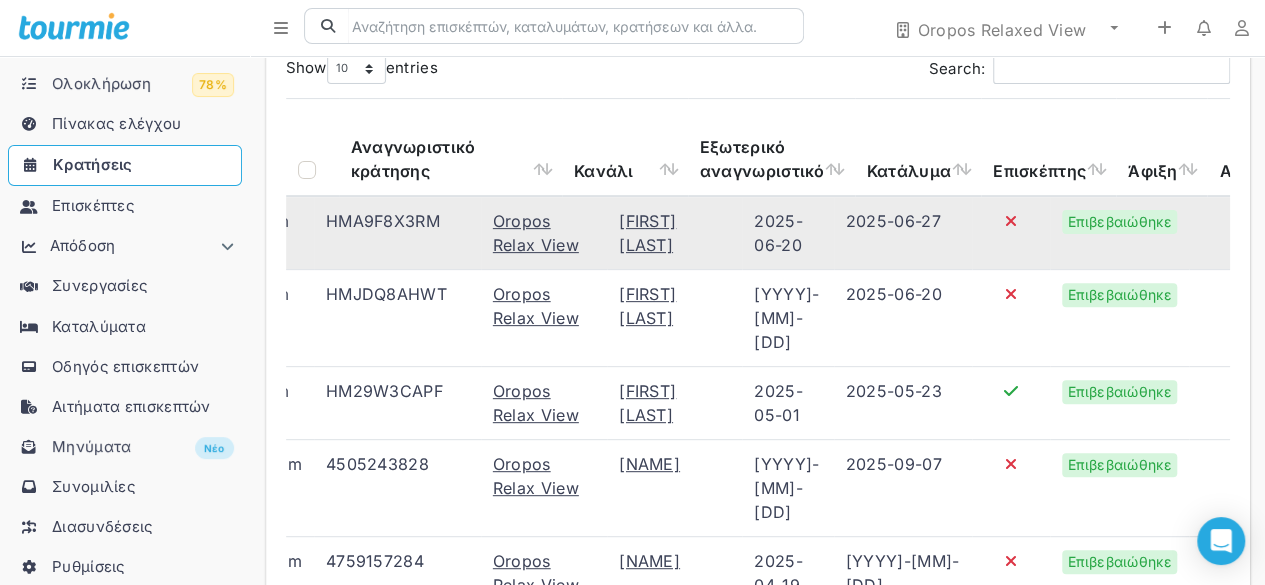 click on "2025-06-20" at bounding box center [788, 233] 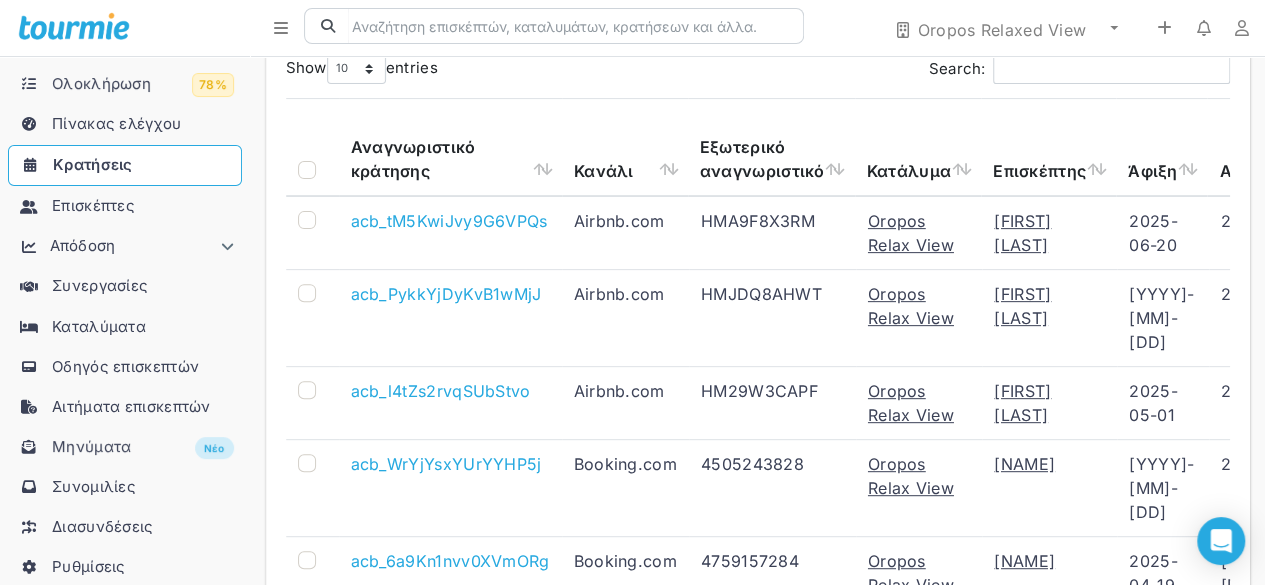 scroll, scrollTop: 0, scrollLeft: 440, axis: horizontal 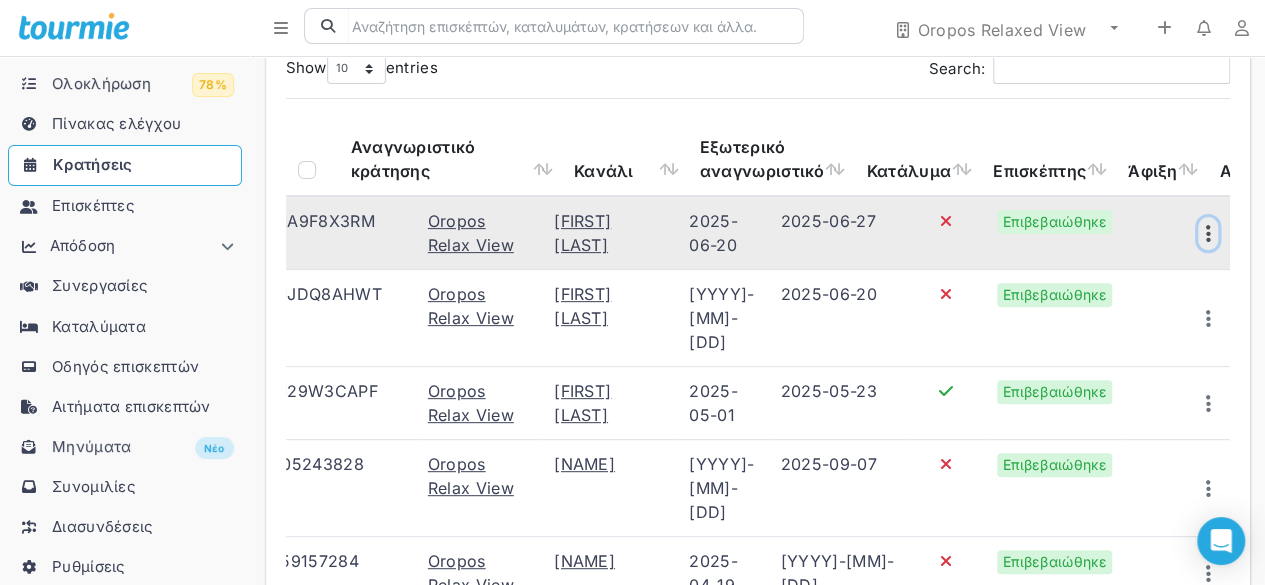click at bounding box center [1208, 234] 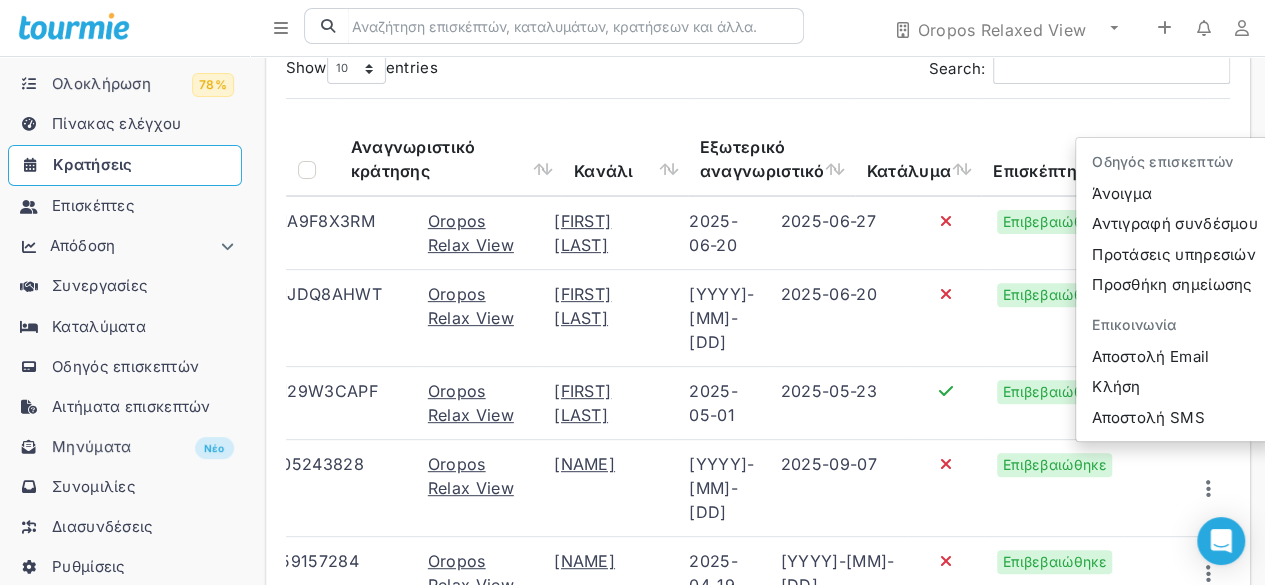 scroll, scrollTop: 0, scrollLeft: 0, axis: both 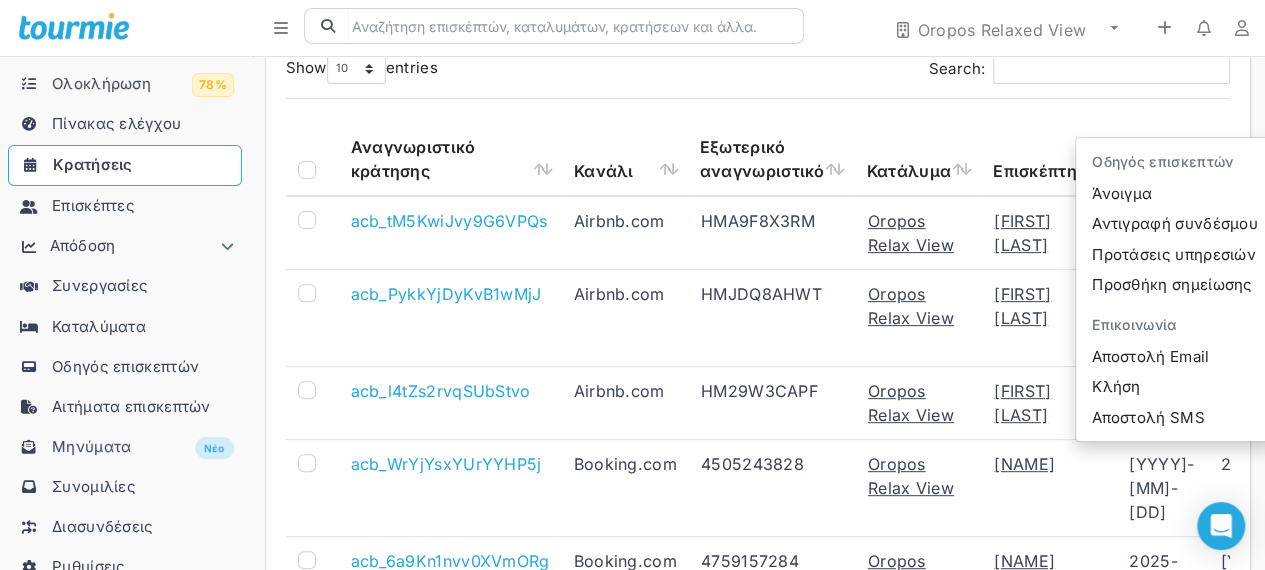click on "Επισκέπτης" at bounding box center (1048, 147) 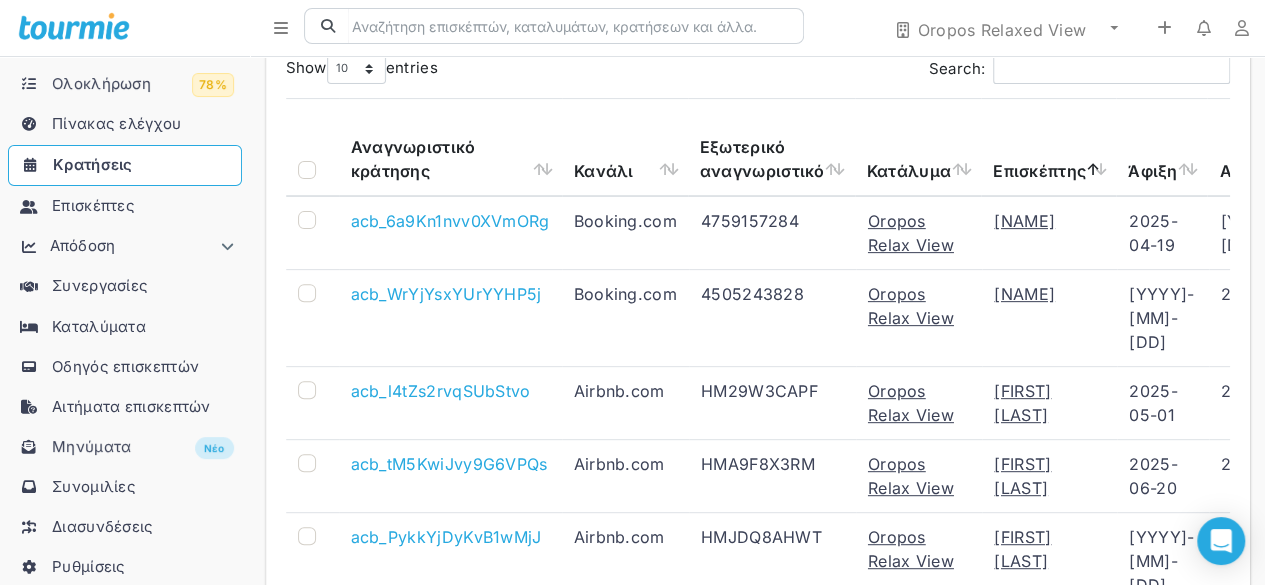 click on "Next" at bounding box center (1198, 630) 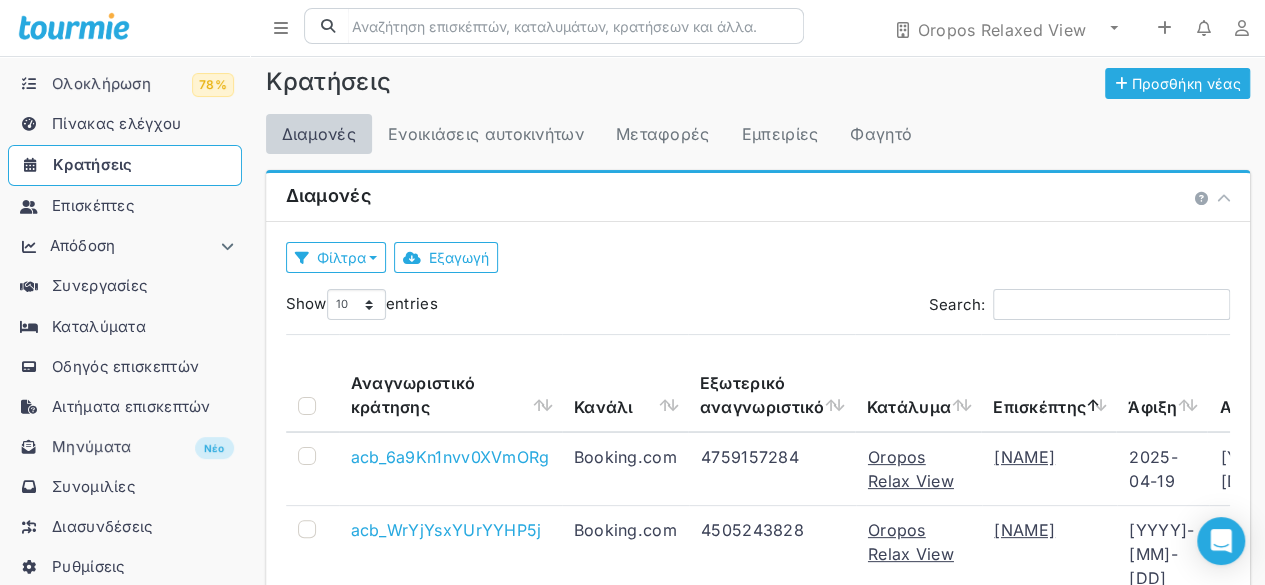 scroll, scrollTop: 0, scrollLeft: 0, axis: both 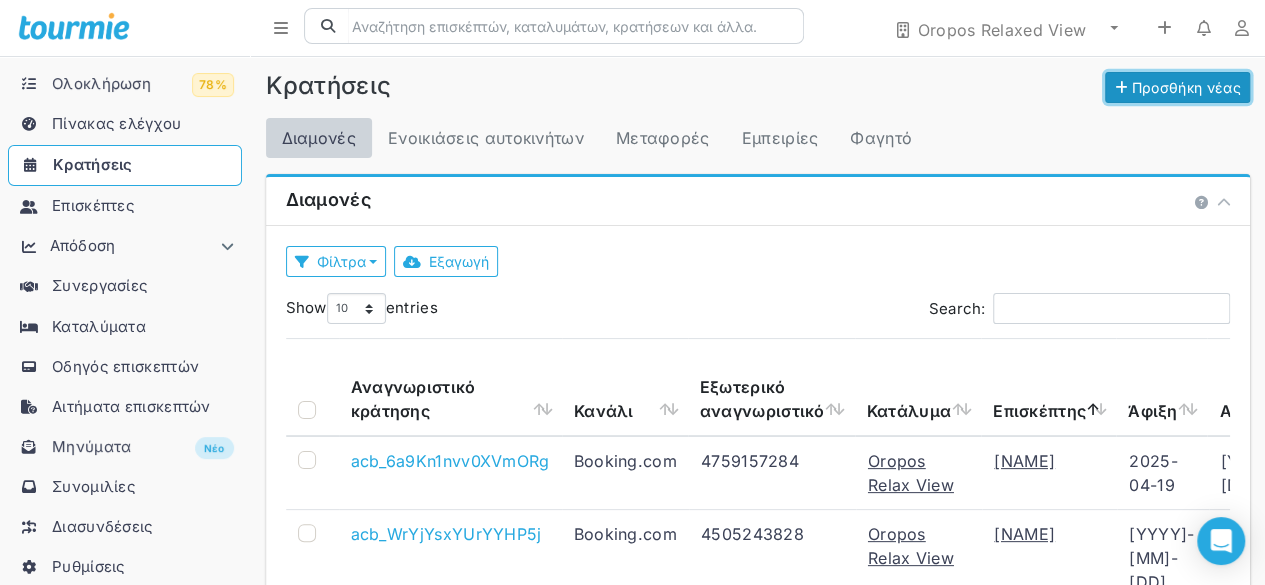 click on "Προσθήκη νέας" at bounding box center [1177, 87] 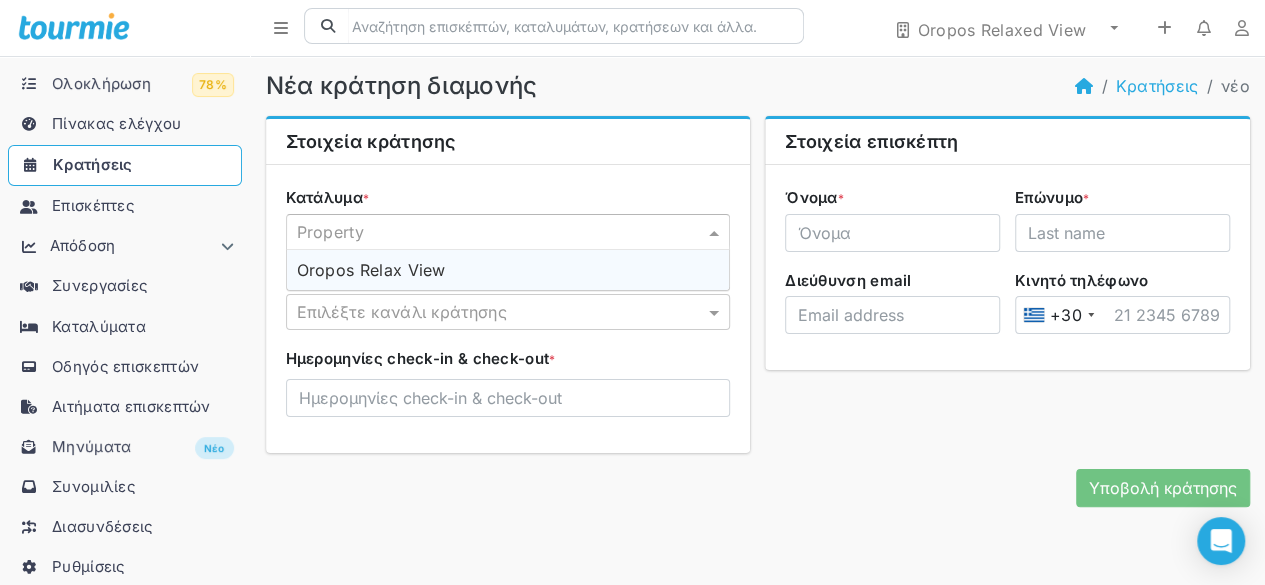 click at bounding box center (488, 232) 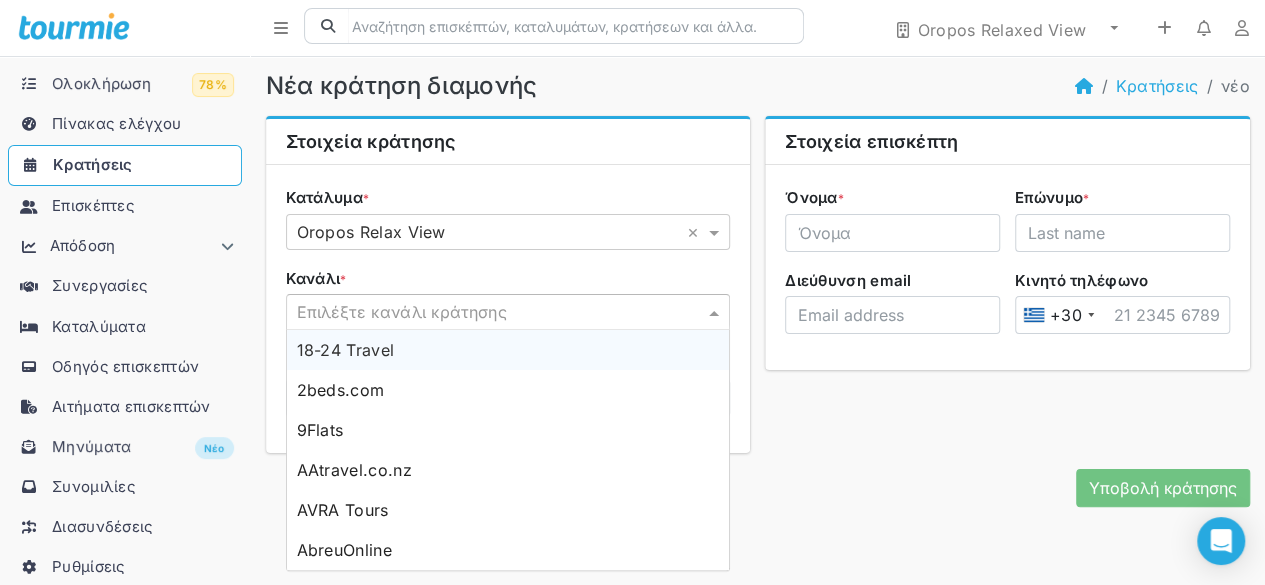 click at bounding box center (488, 312) 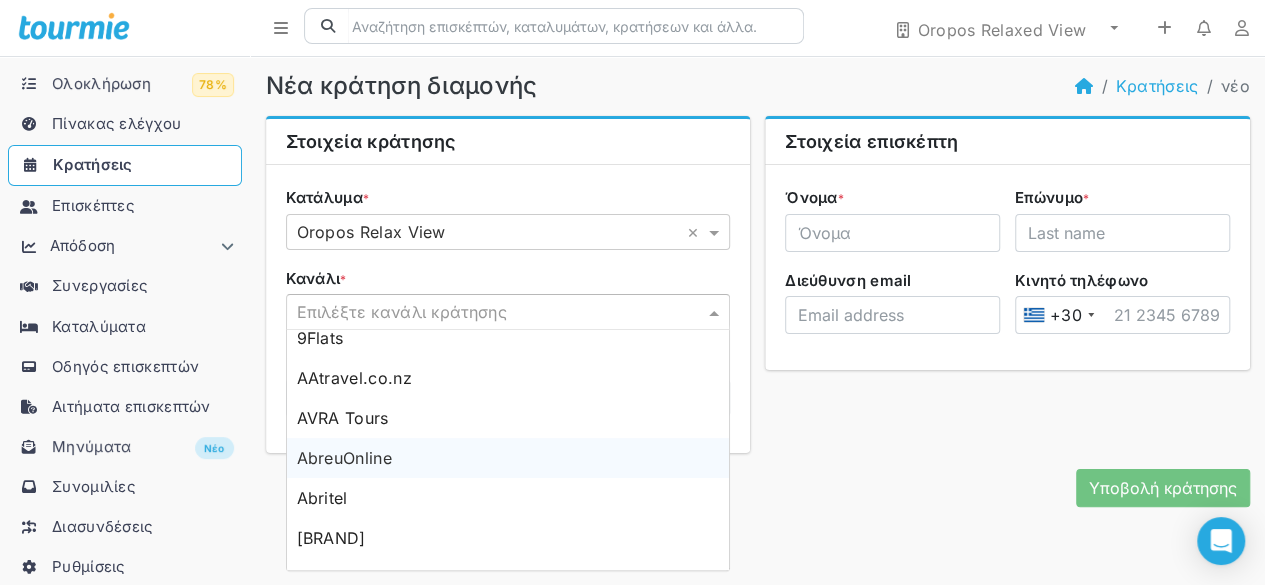 scroll, scrollTop: 120, scrollLeft: 0, axis: vertical 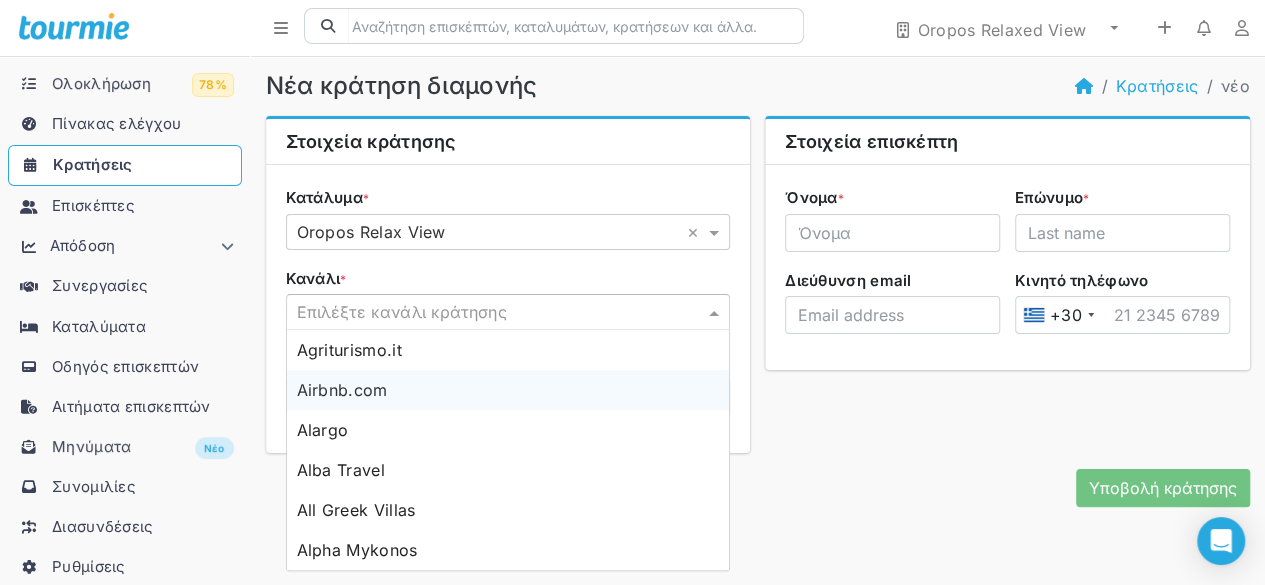 click on "Airbnb.com" at bounding box center [508, 390] 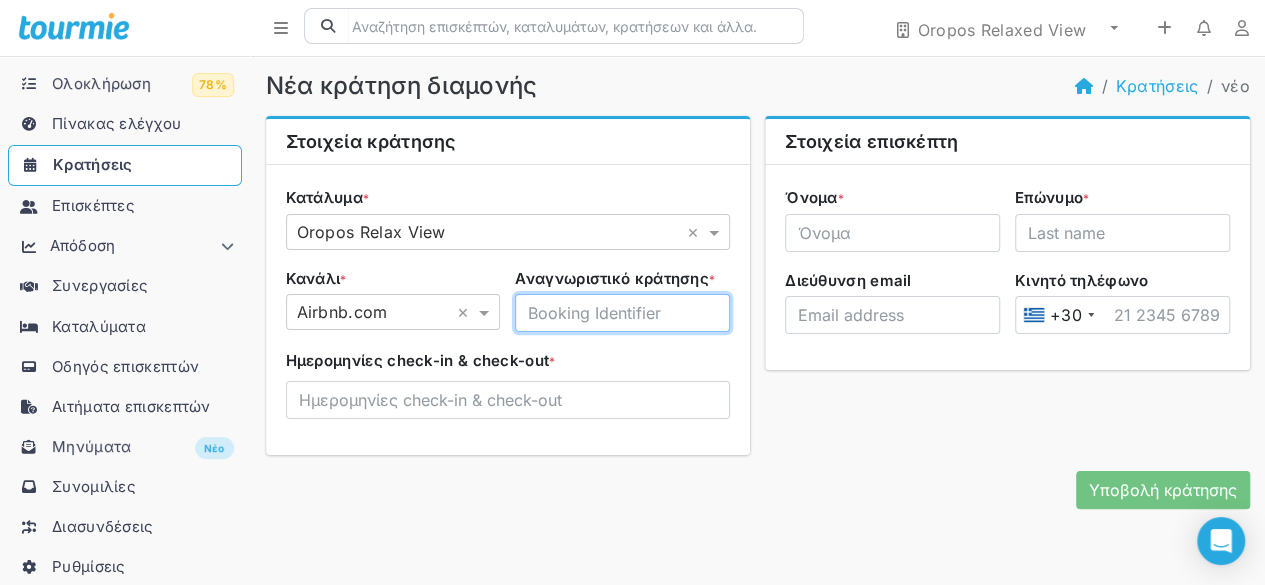 click on "Αναγνωριστικό κράτησης   *" at bounding box center [622, 313] 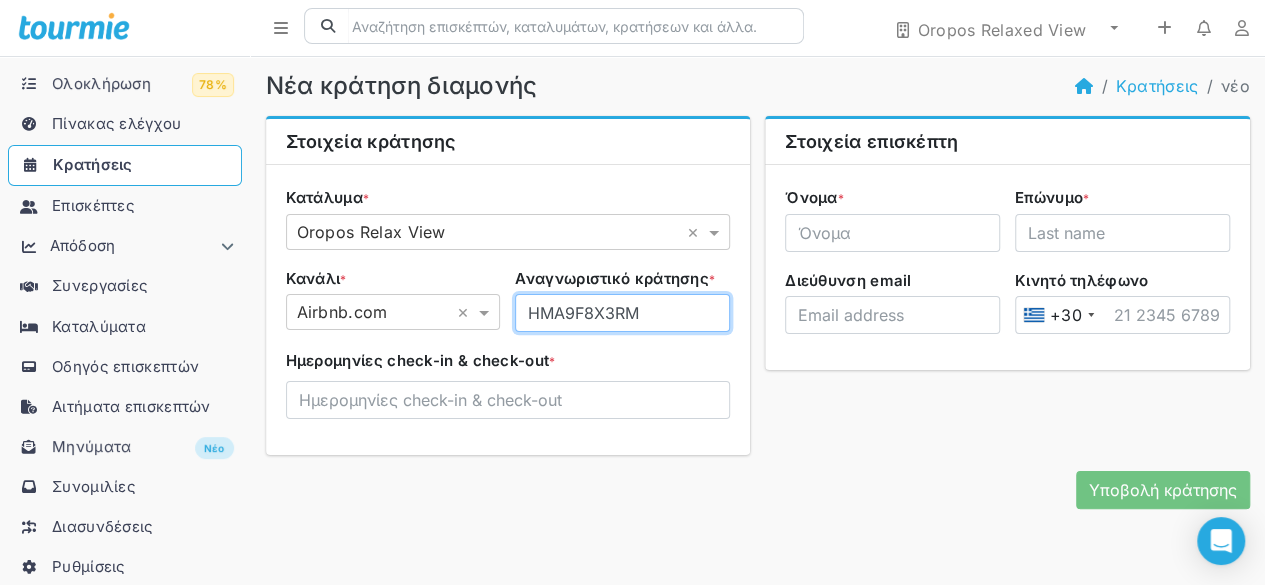 type on "HMA9F8X3RM" 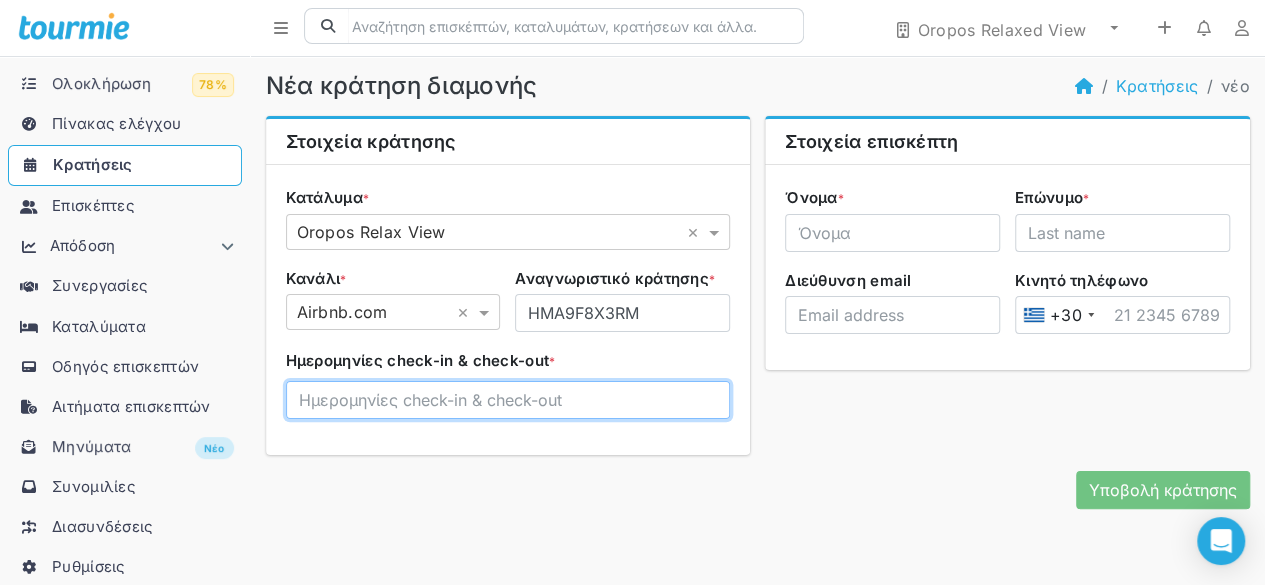 click on "Ημερομηνίες check-in & check-out   *" at bounding box center [508, 400] 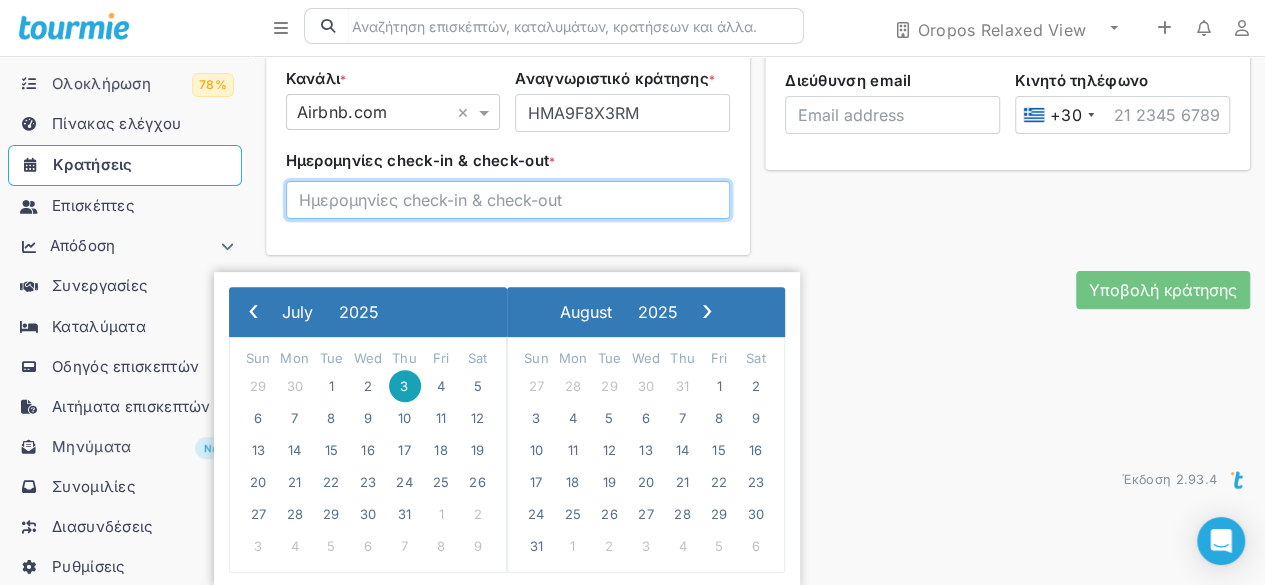 scroll, scrollTop: 201, scrollLeft: 0, axis: vertical 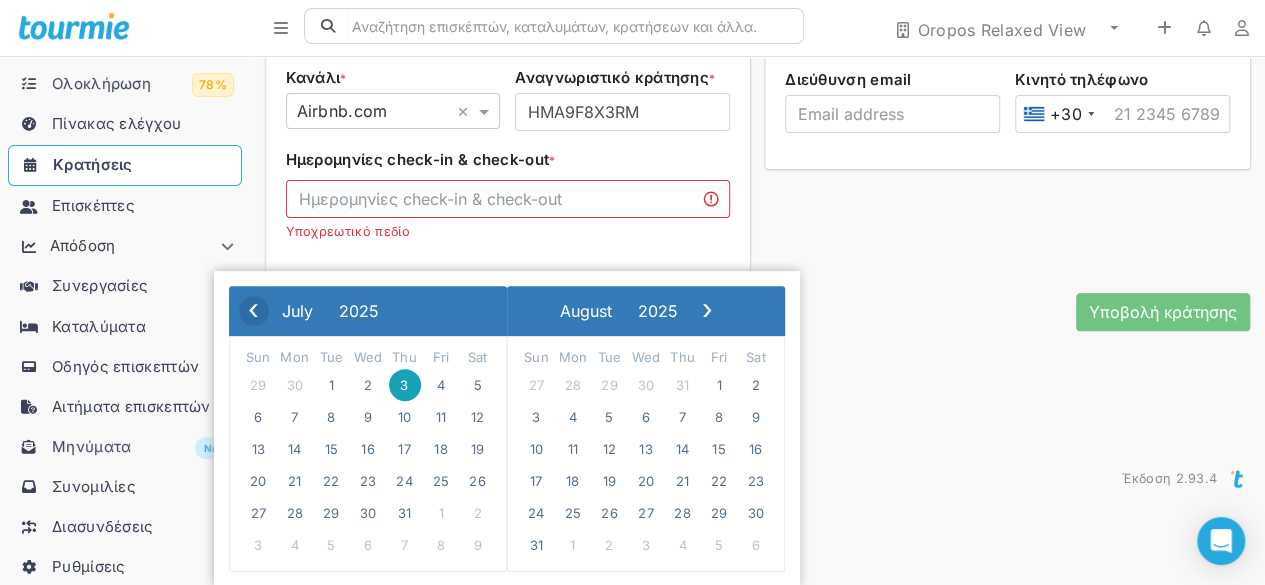 click on "‹" at bounding box center [253, 310] 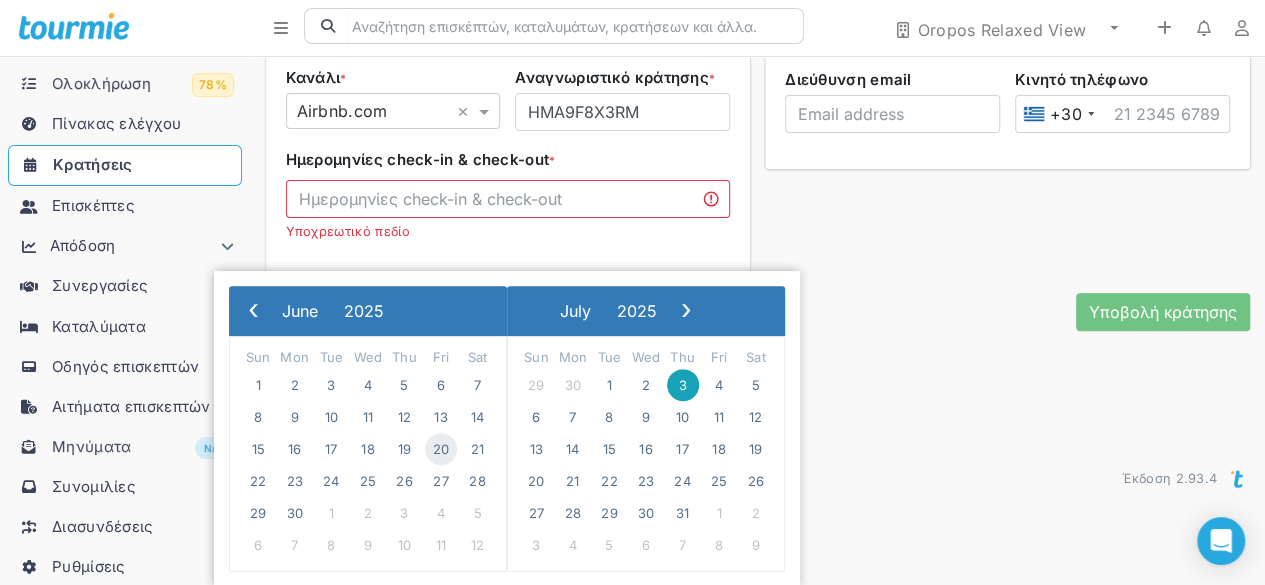 click on "20" at bounding box center [441, 449] 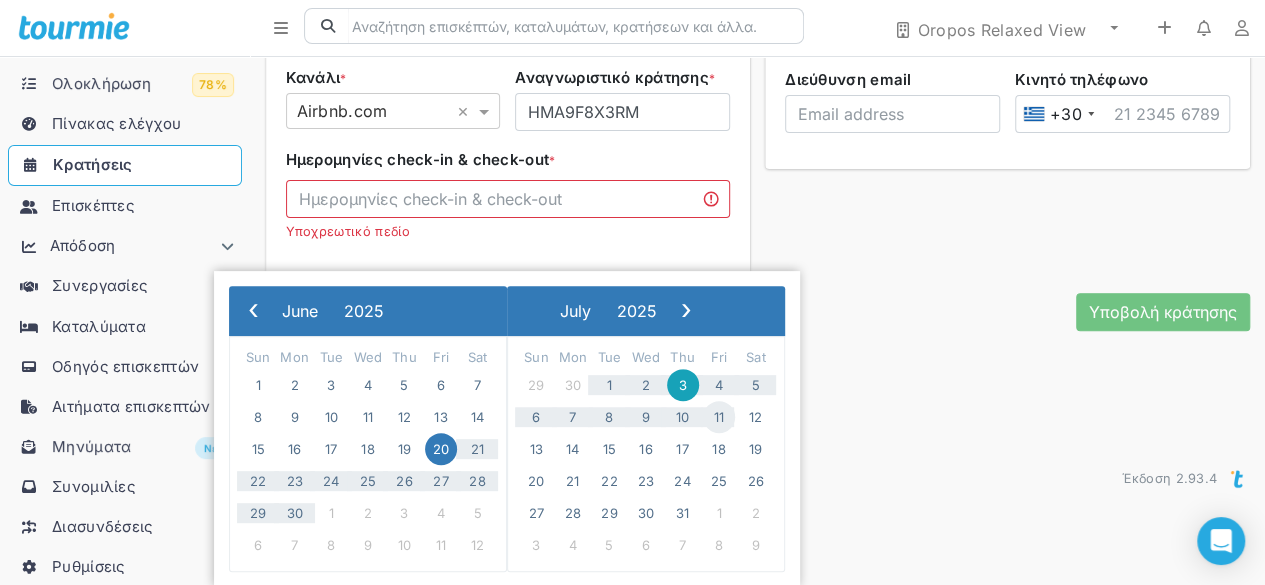 click on "11" at bounding box center [719, 417] 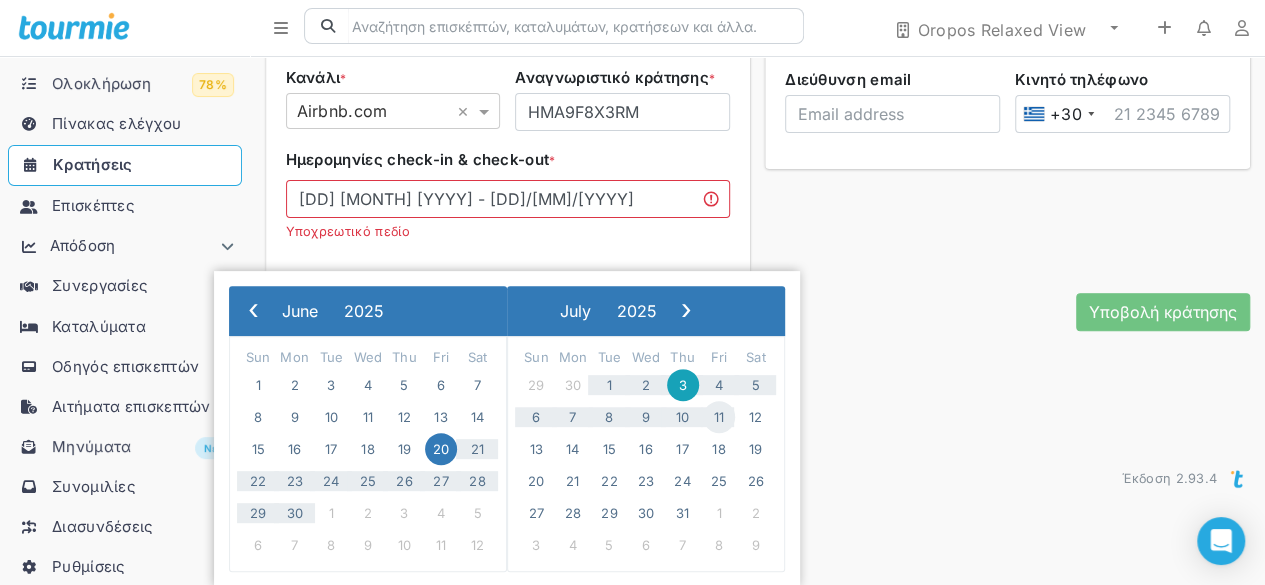 scroll, scrollTop: 121, scrollLeft: 0, axis: vertical 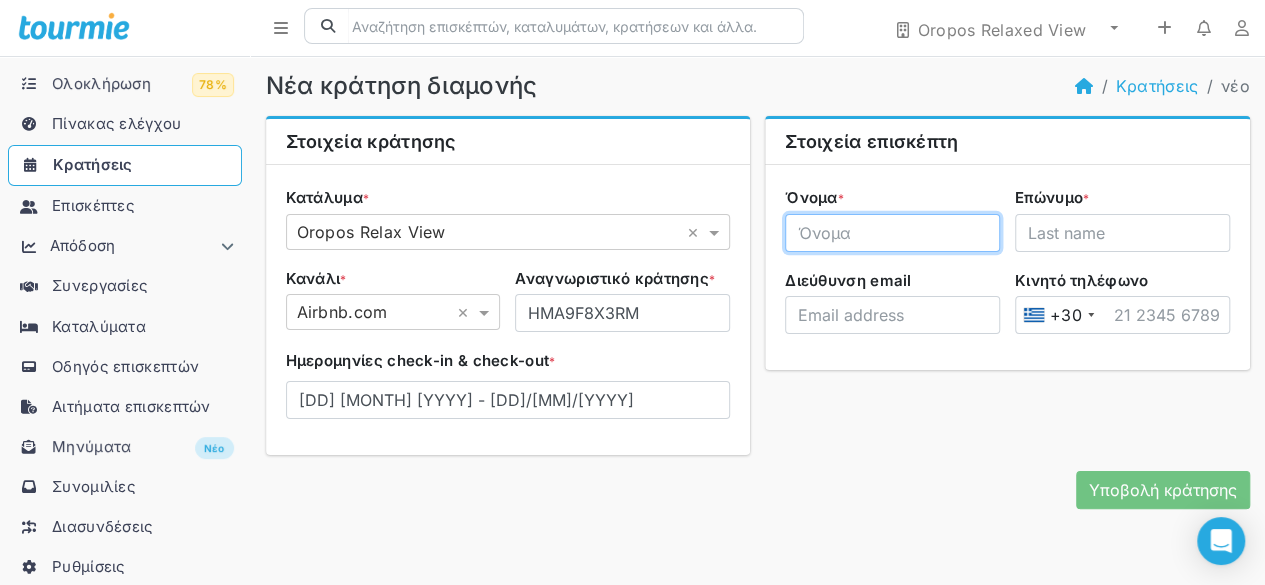 click on "Όνομα   *" at bounding box center (892, 233) 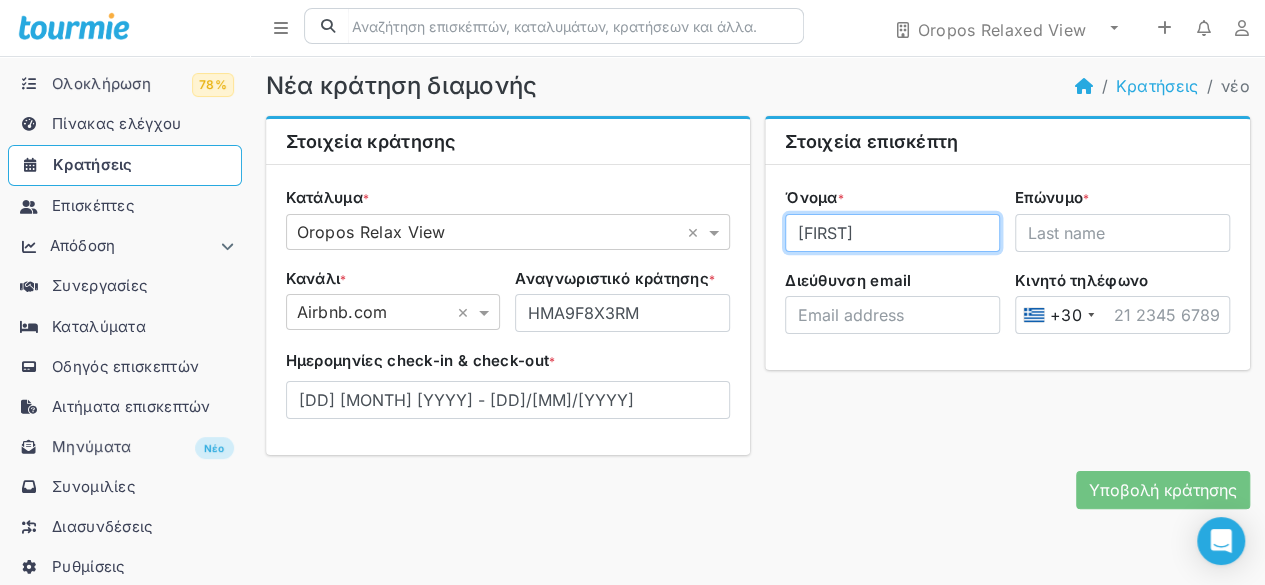 type on "[FIRST]" 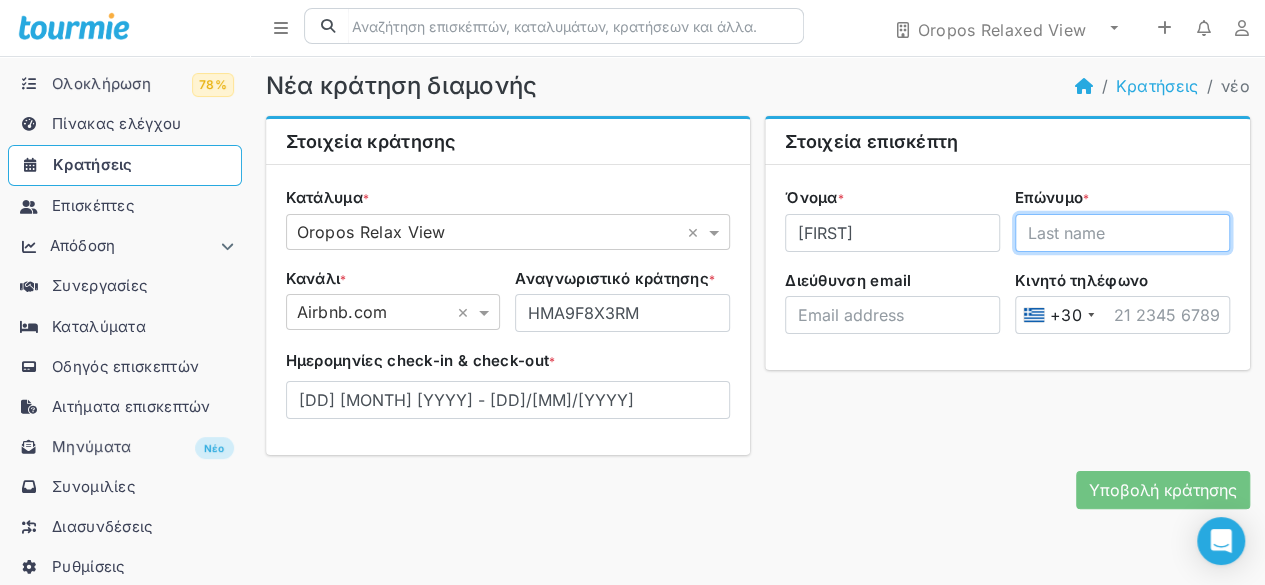 click on "Επώνυμο   *" at bounding box center (1122, 233) 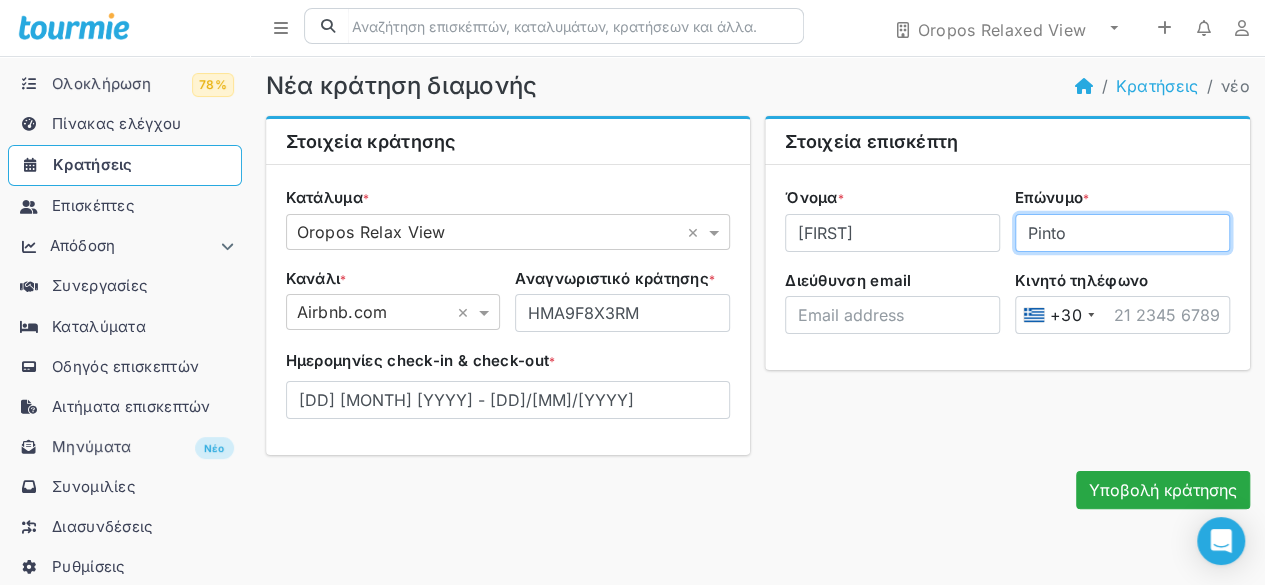 type on "Pinto" 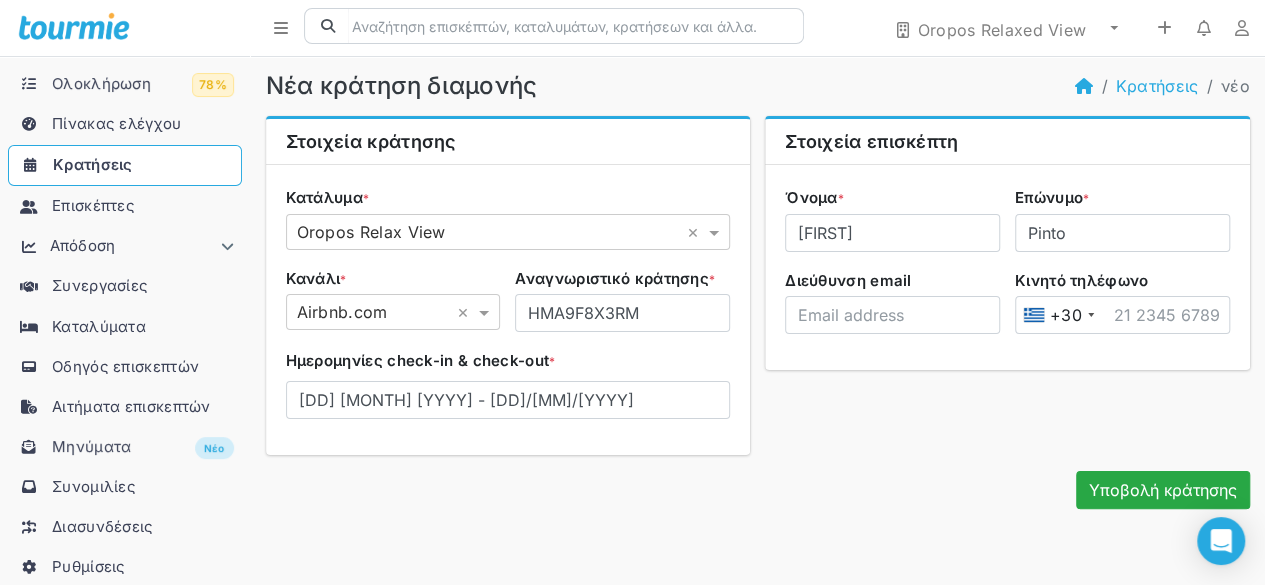 click on "Στοιχεία επισκέπτη   Όνομα   *
[FIRST]  Επώνυμο   *
[LAST] Διεύθυνση email  Κινητό τηλέφωνο  [PHONE]" at bounding box center (1008, 293) 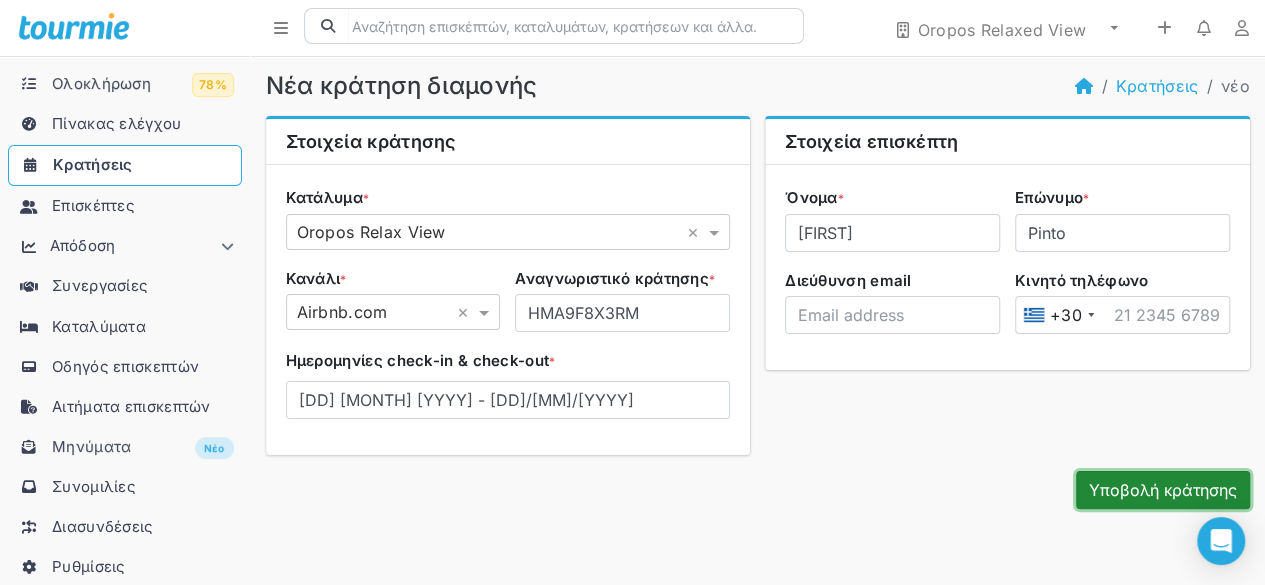 click on "Υποβολή κράτησης" at bounding box center (1163, 490) 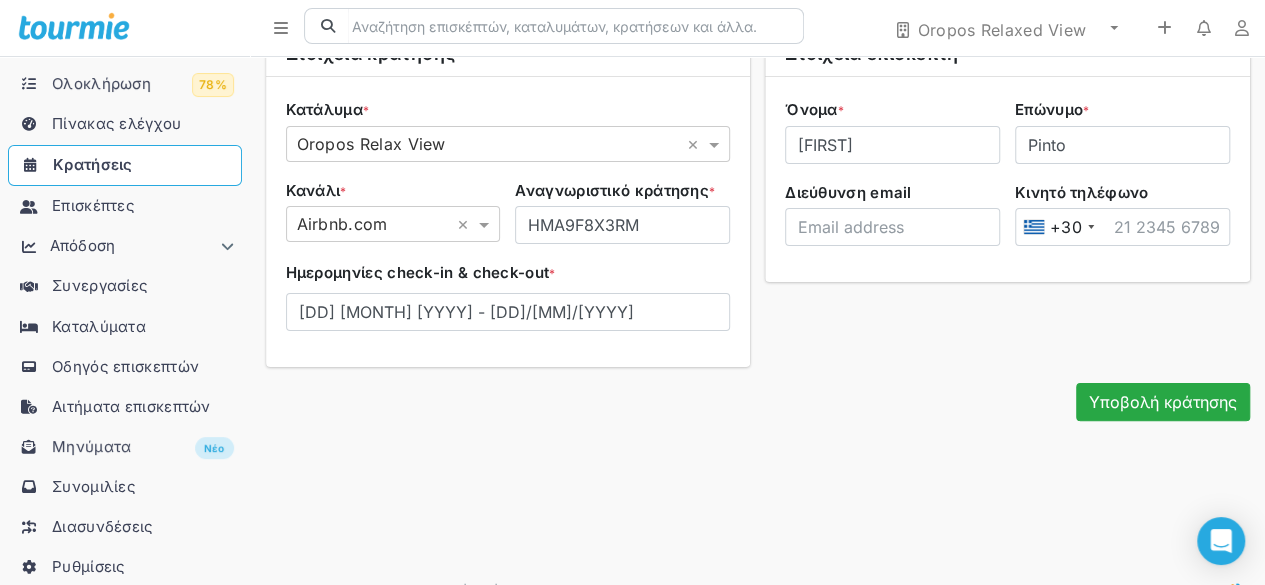 scroll, scrollTop: 121, scrollLeft: 0, axis: vertical 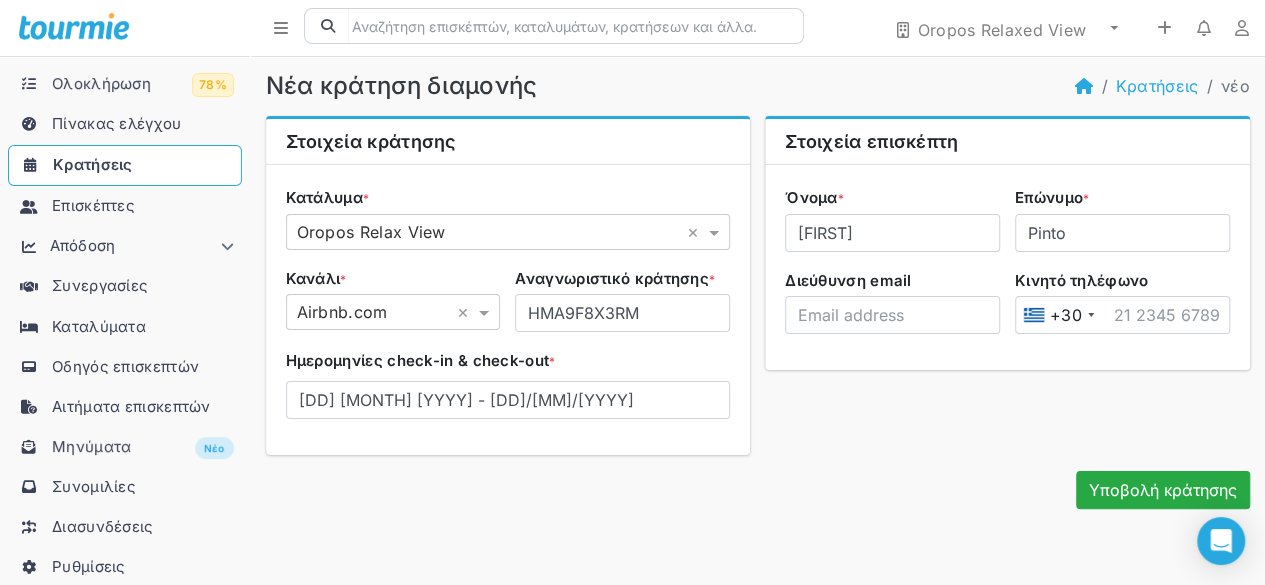 click on "[FIRST] [LAST]  Οι λογαριασμοί μου [FIRST] [LAST] Προσθήκη νέου λογαριασμού Προσθήκη  Νέα κράτηση   Νέα συνεργασία   Νέο κατάλυμα   Νέο αίτημα  Notifications  Δεν βρέθηκαν νέες ειδοποιήσεις   Προβολή όλων   [FIRST] [LAST]  [EMAIL]  Αποσύνδεση" at bounding box center [757, 28] 